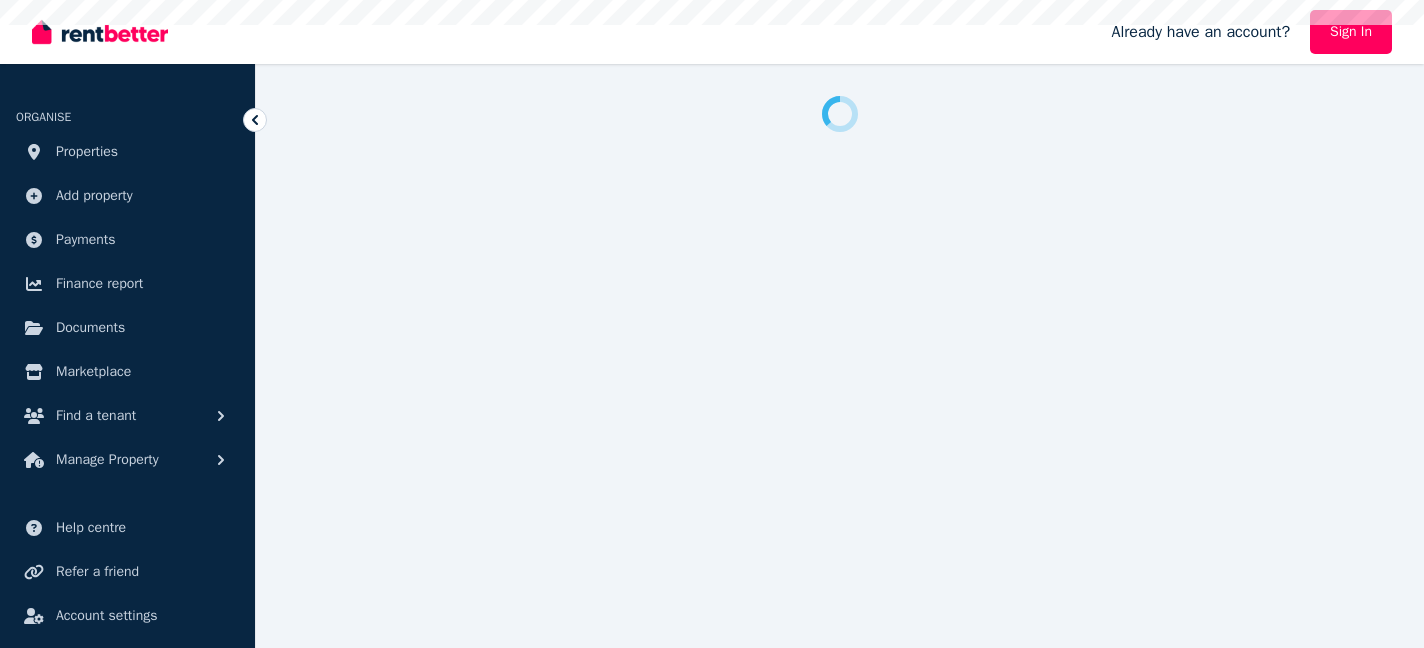 scroll, scrollTop: 0, scrollLeft: 0, axis: both 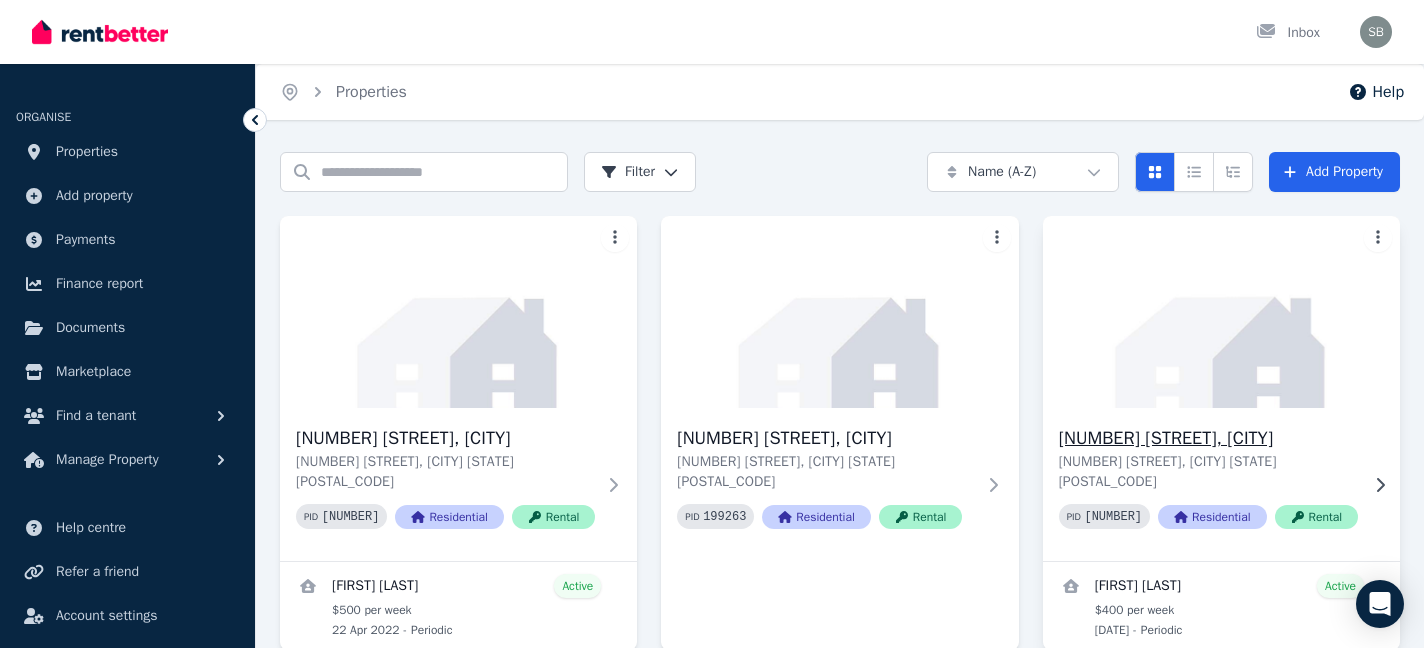 click on "[NUMBER] [STREET], [CITY]" at bounding box center (1208, 438) 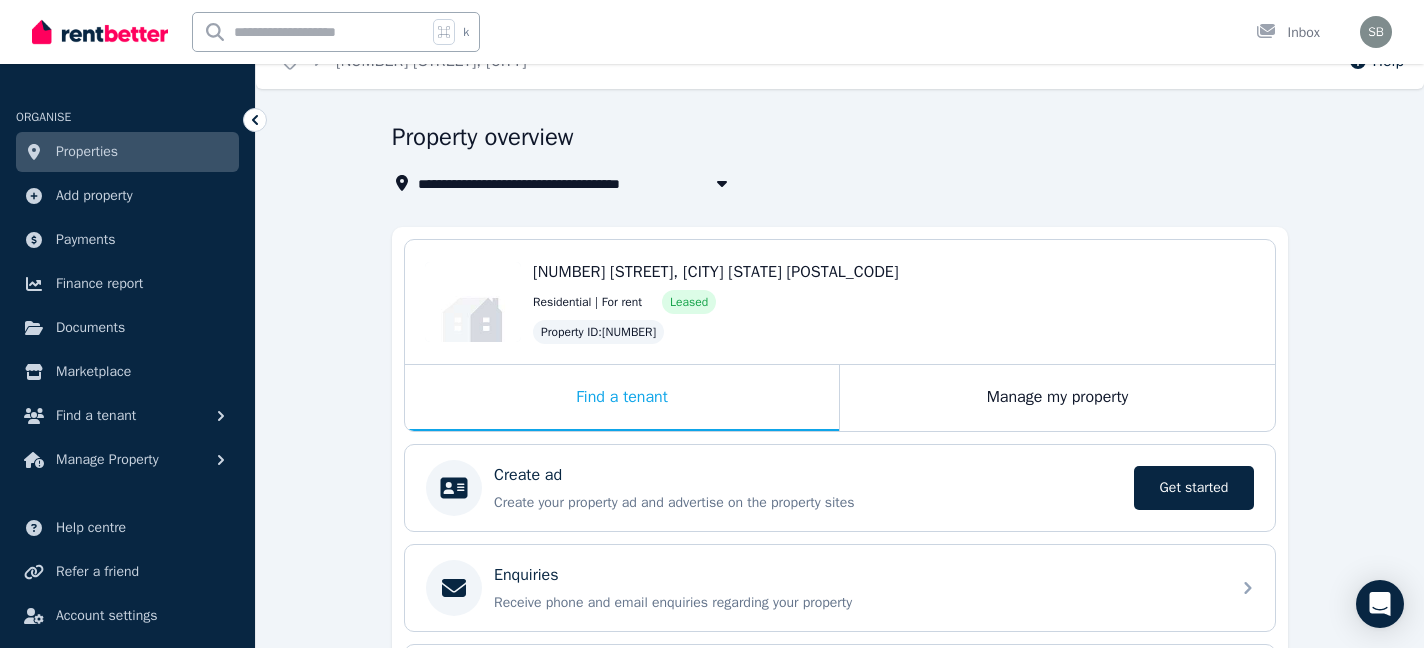 scroll, scrollTop: 32, scrollLeft: 0, axis: vertical 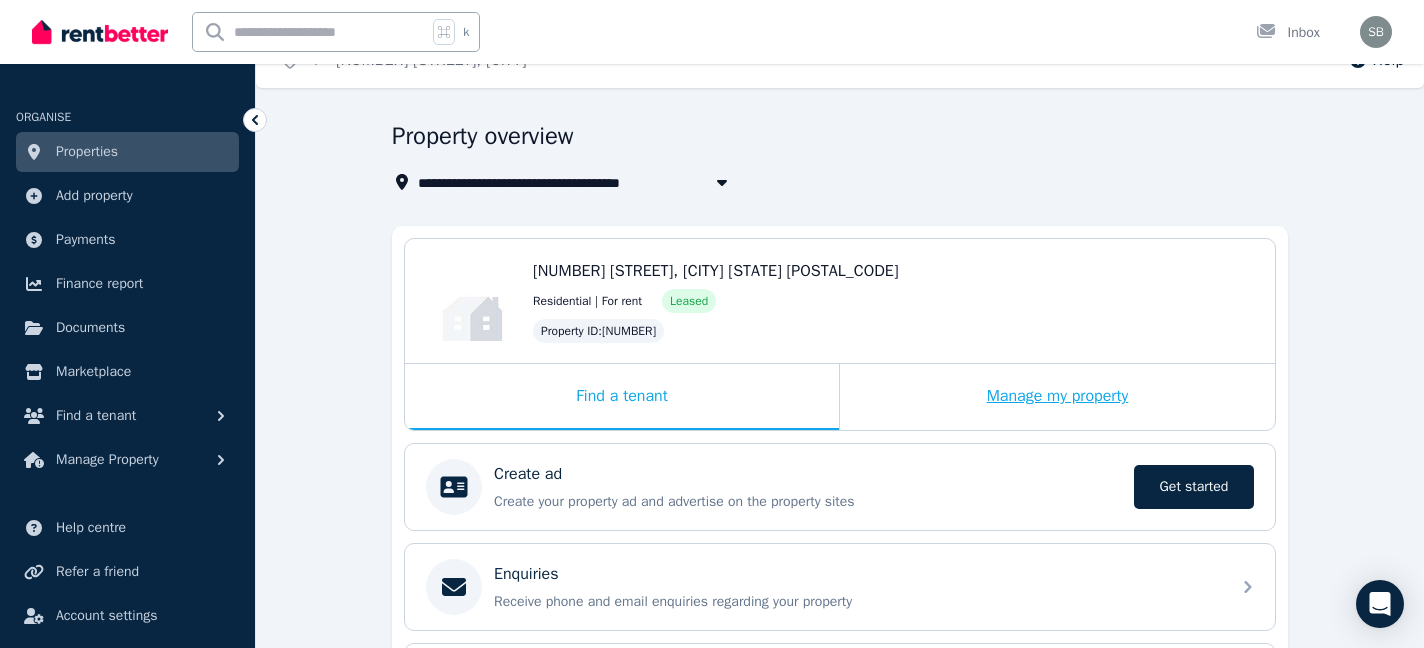 click on "Manage my property" at bounding box center [1057, 397] 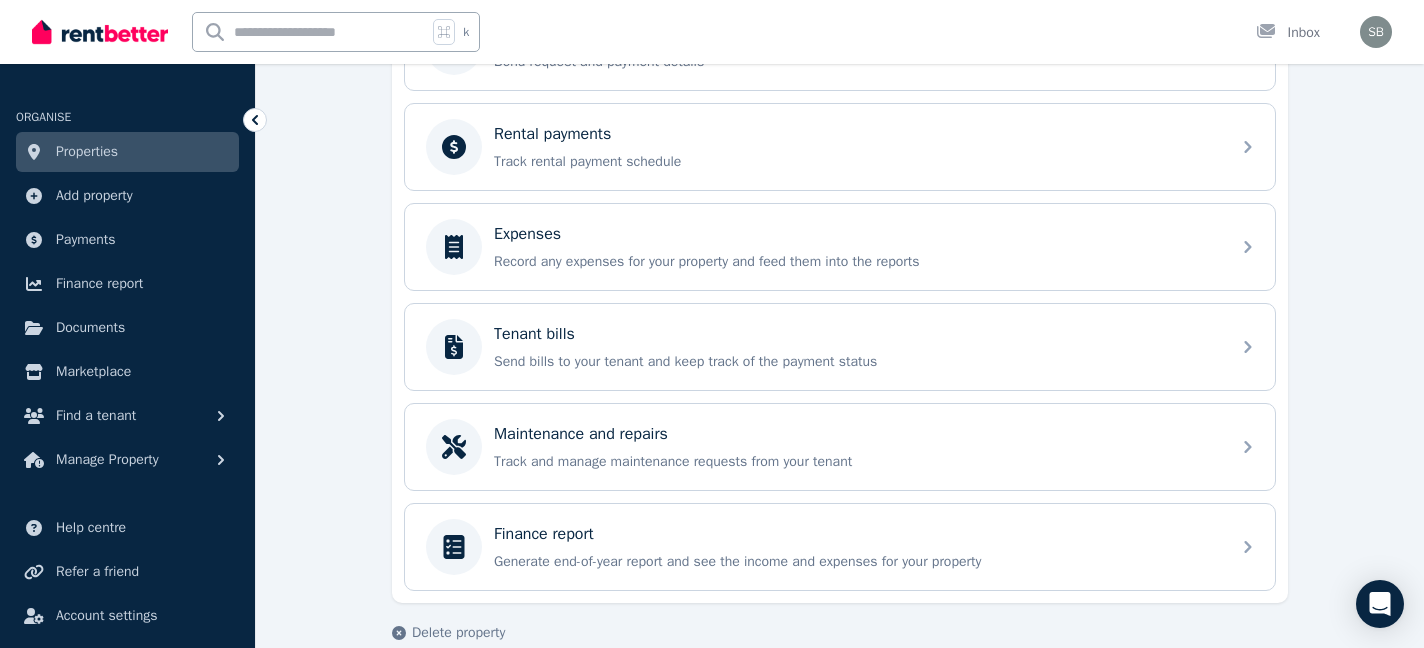 scroll, scrollTop: 860, scrollLeft: 0, axis: vertical 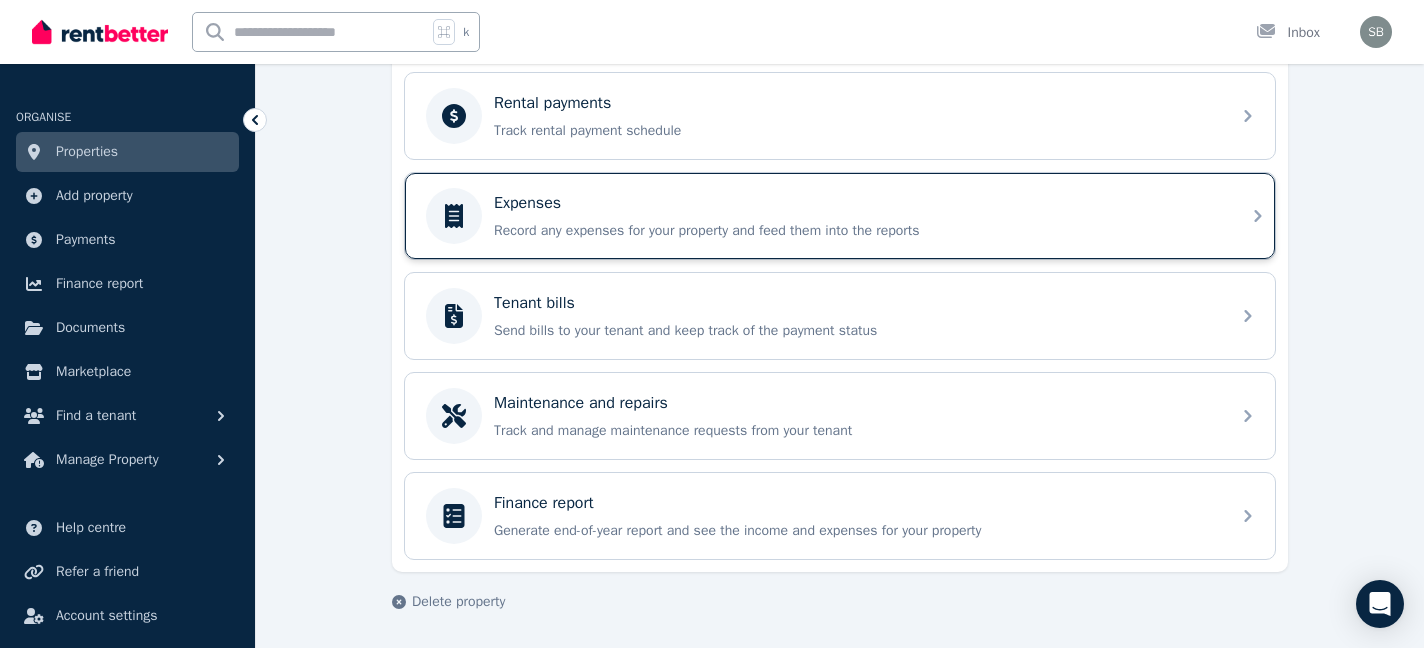 click on "Expenses Record any expenses for your property and feed them into the reports" at bounding box center (856, 216) 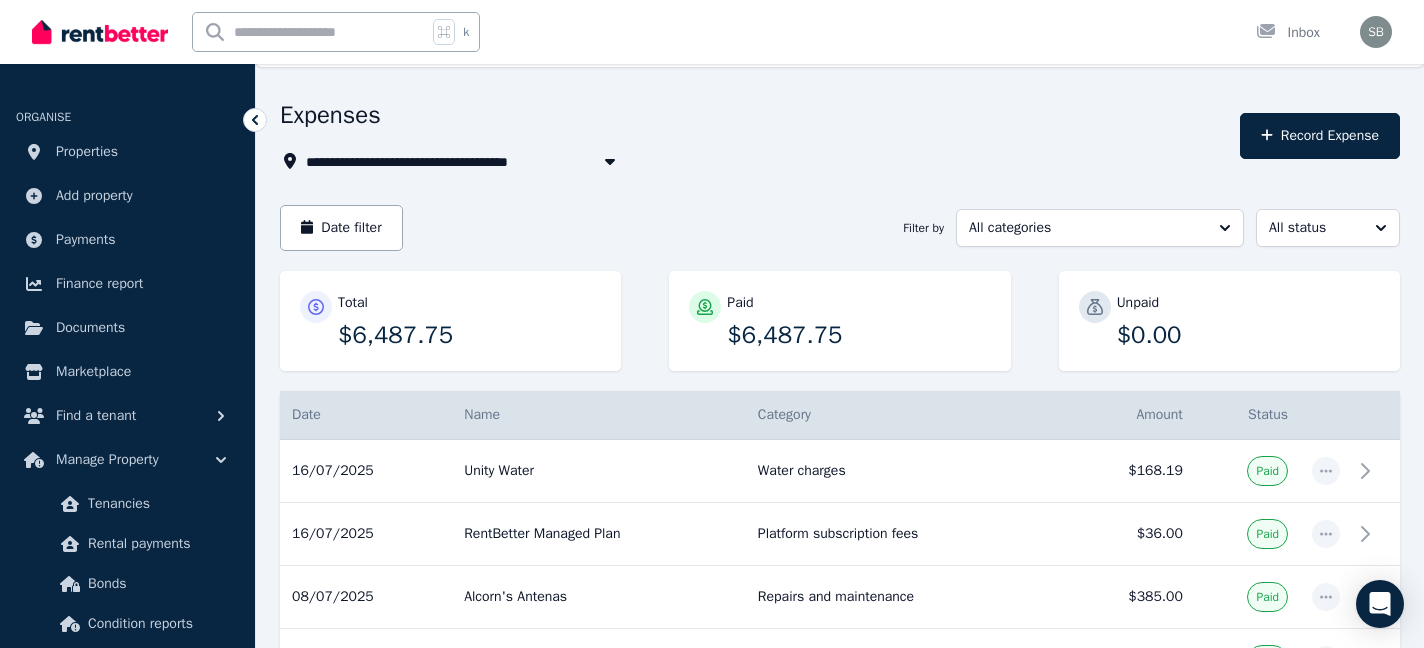 scroll, scrollTop: 0, scrollLeft: 0, axis: both 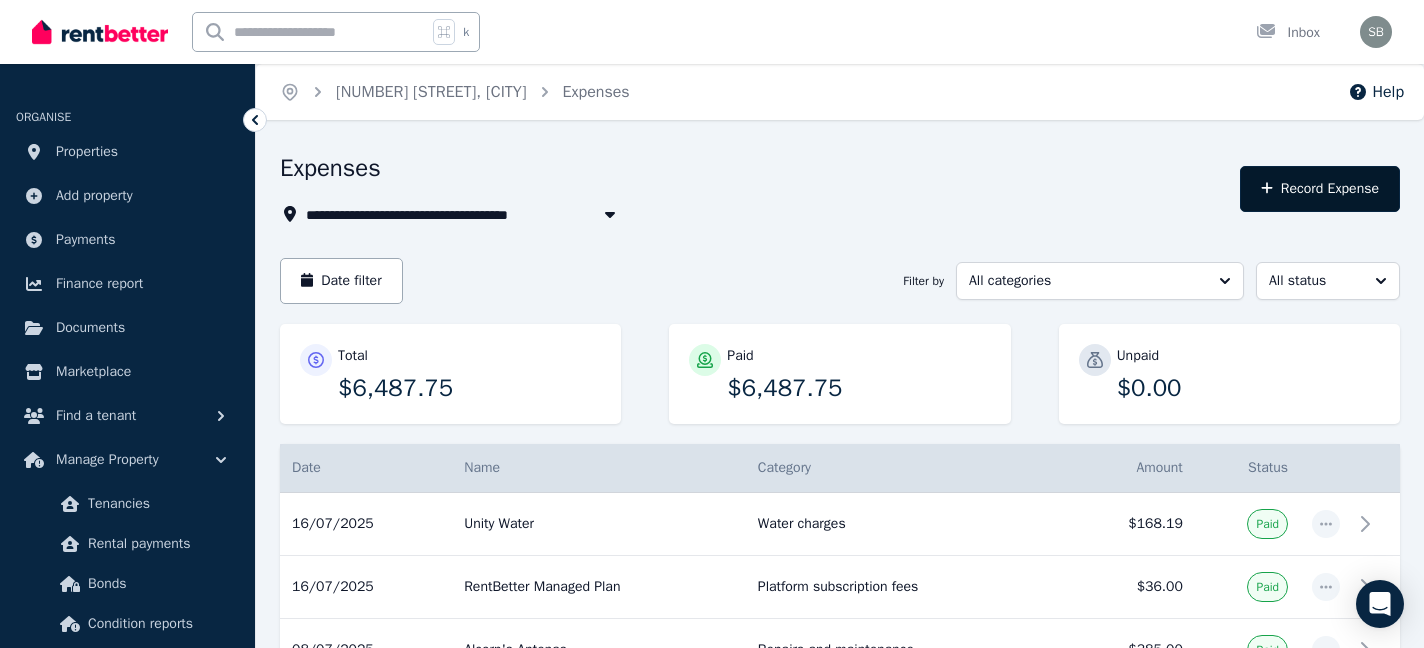 click on "Record Expense" at bounding box center (1320, 189) 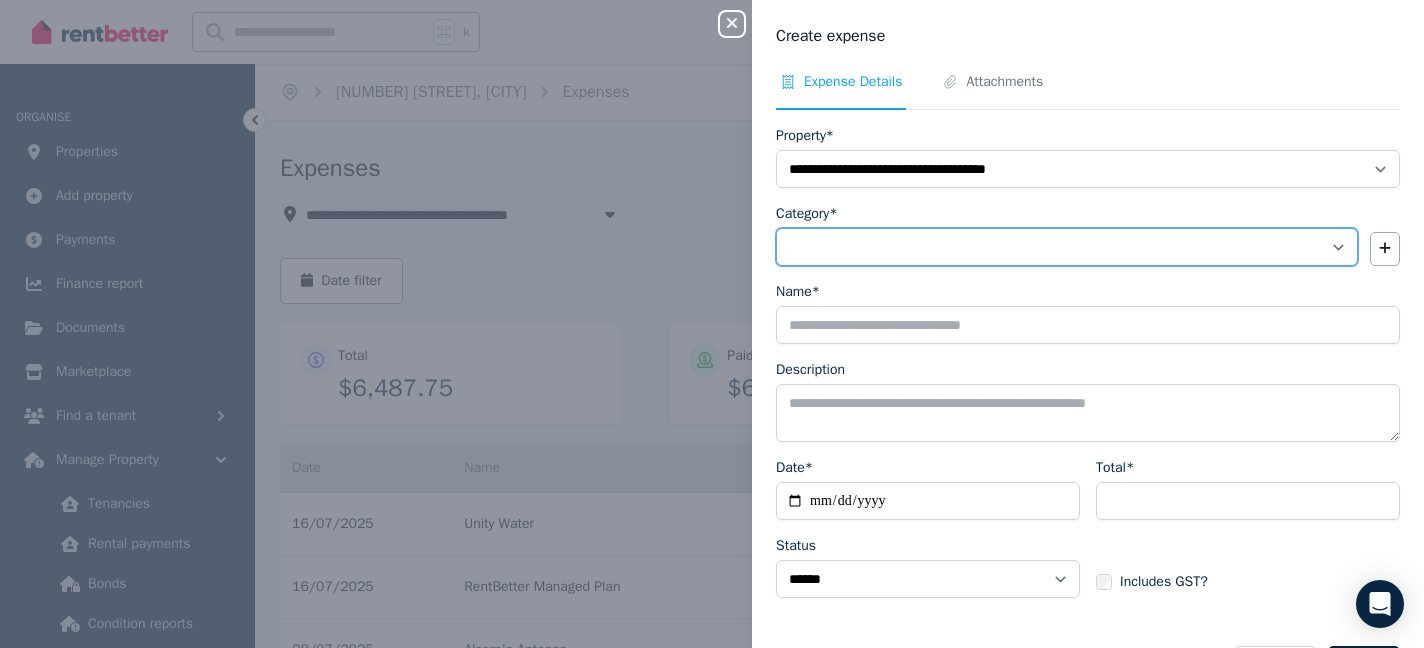 click on "**********" at bounding box center (1067, 247) 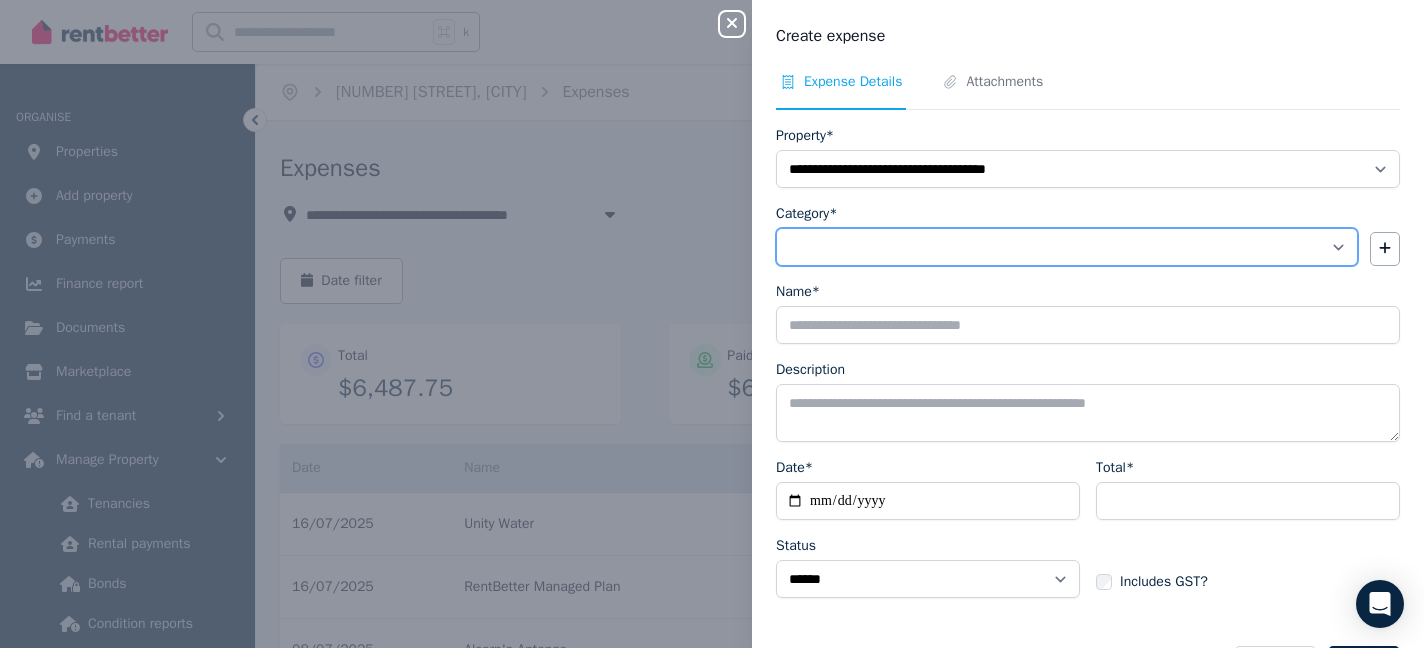 select on "**********" 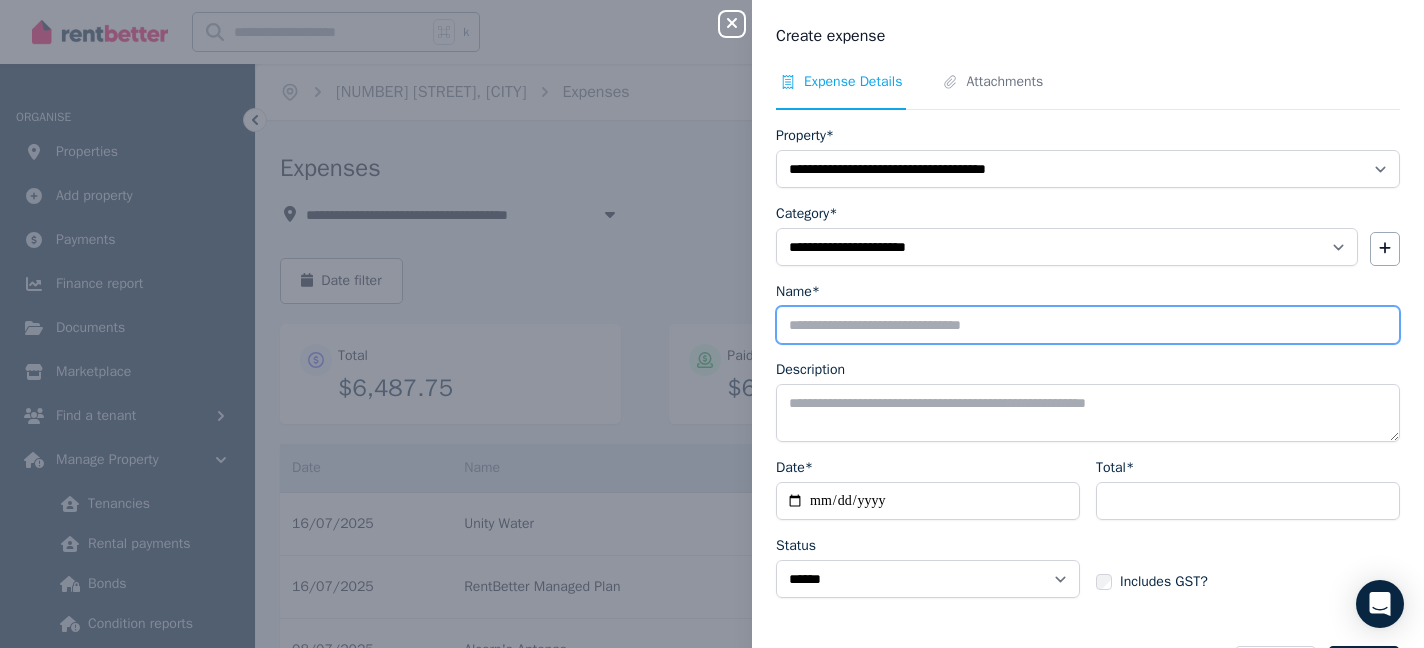 click on "Name*" at bounding box center [1088, 325] 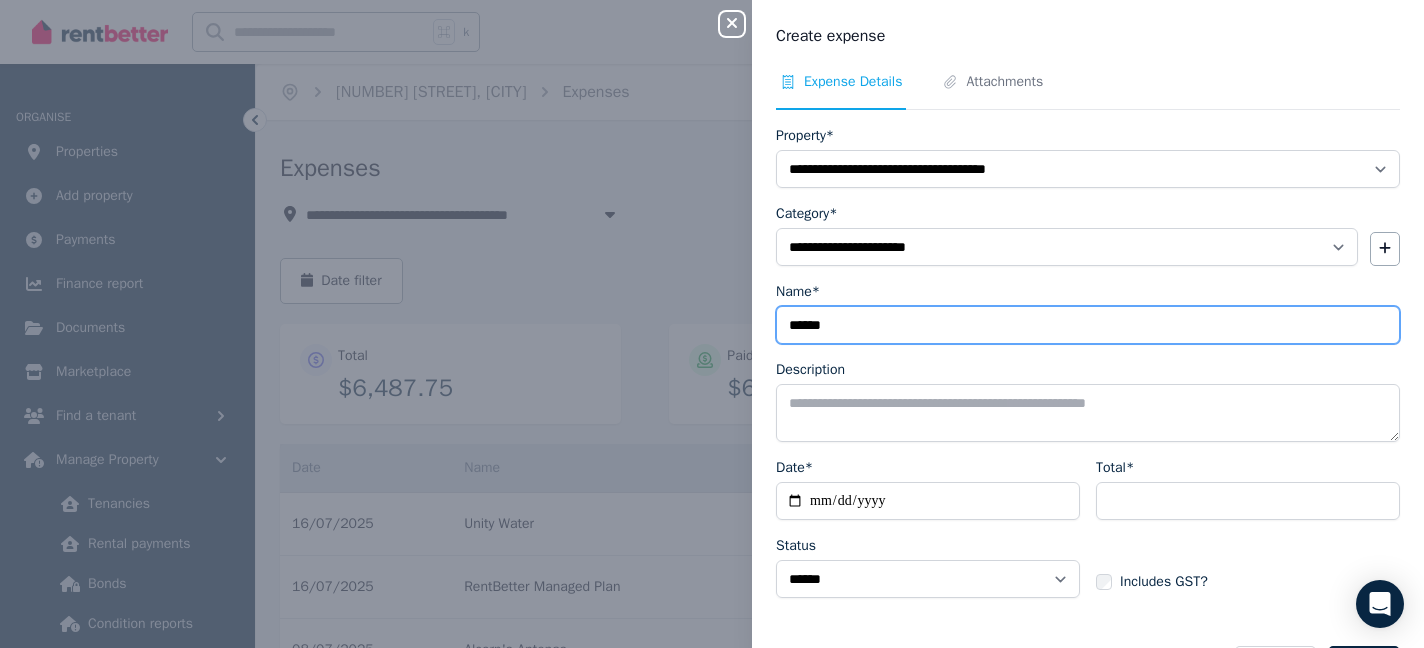 click on "******" at bounding box center (1088, 325) 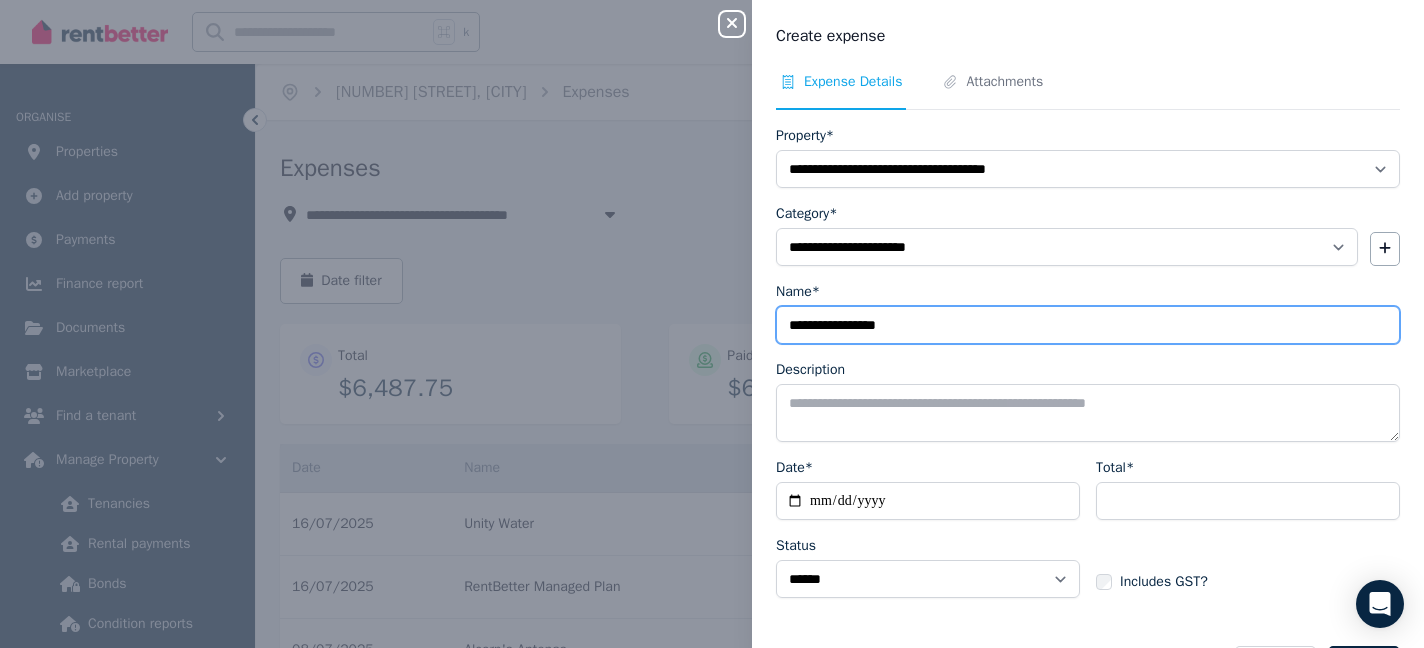type on "**********" 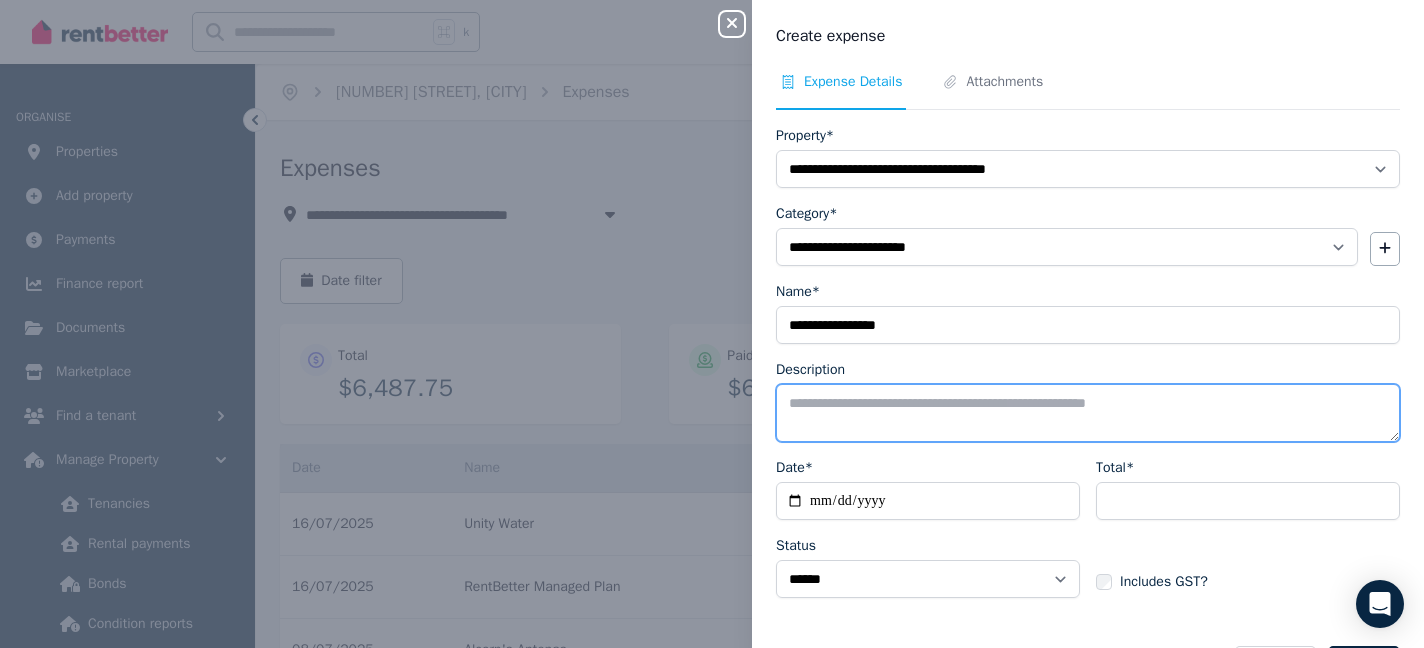 click on "Description" at bounding box center [1088, 413] 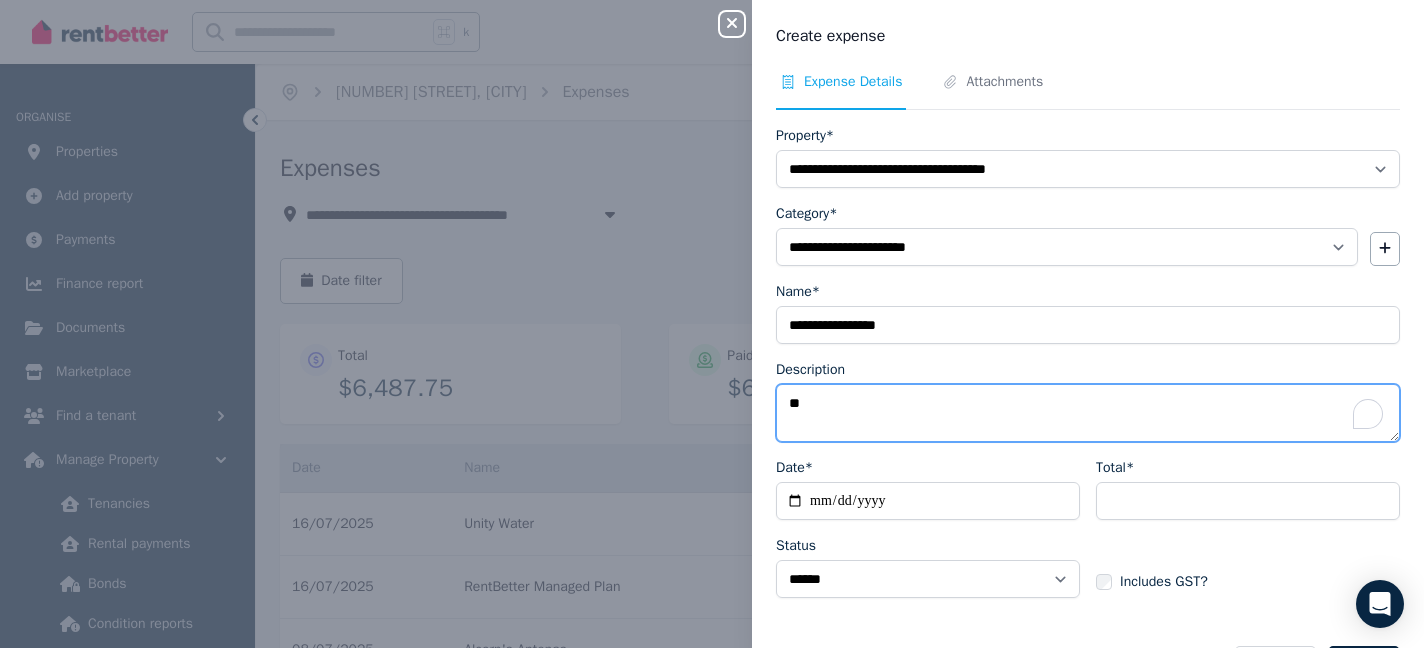 type on "*" 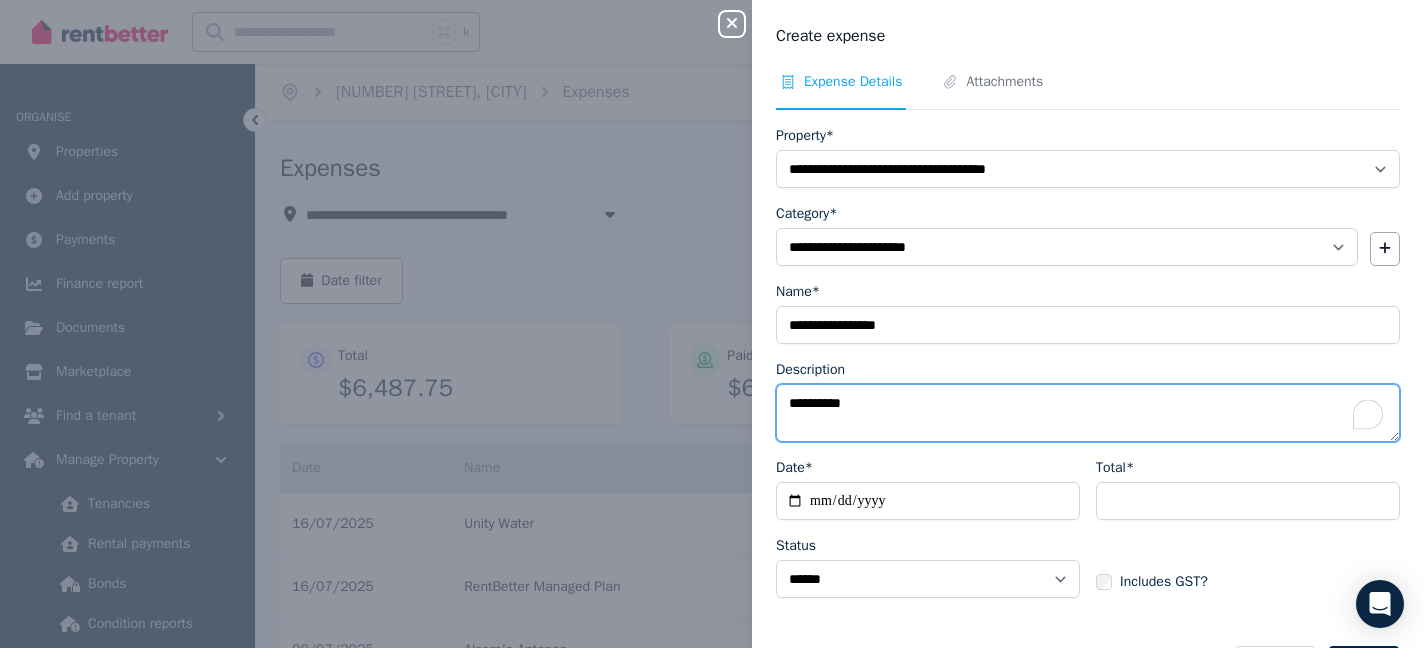 type on "**********" 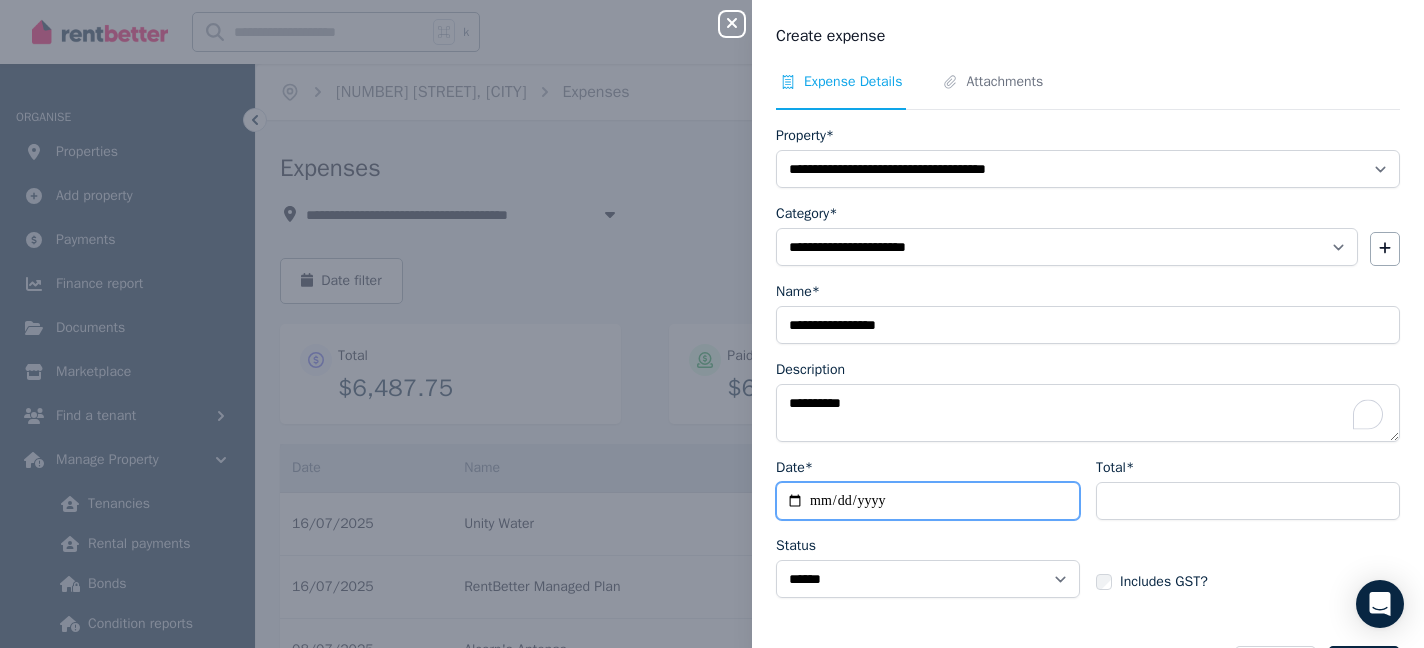 click on "Date*" at bounding box center (928, 501) 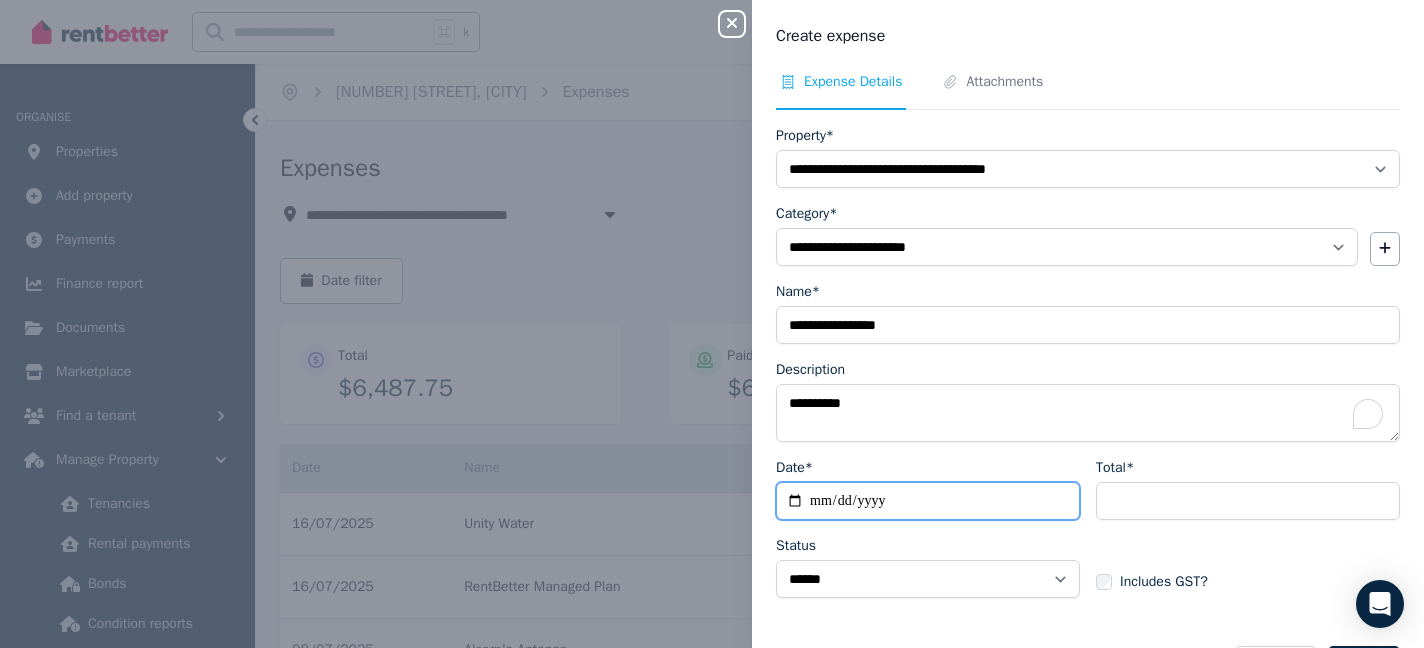 type on "**********" 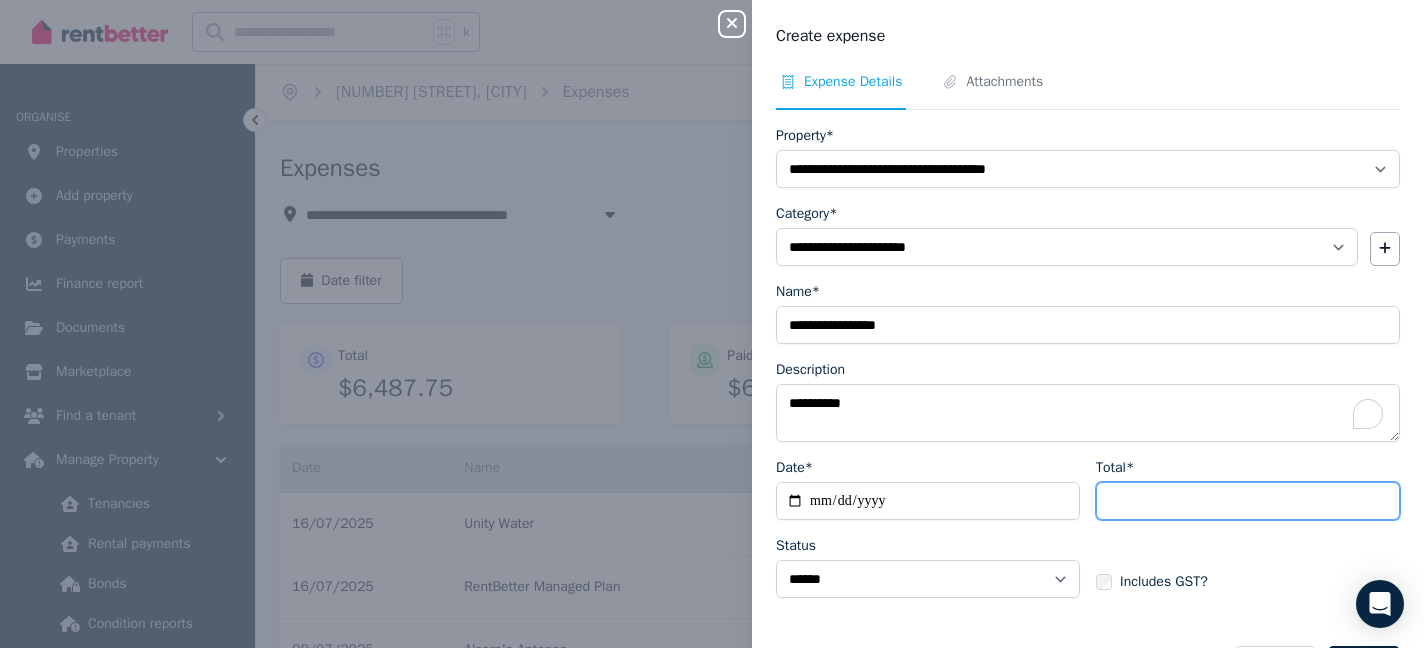 click on "Total*" at bounding box center (1248, 501) 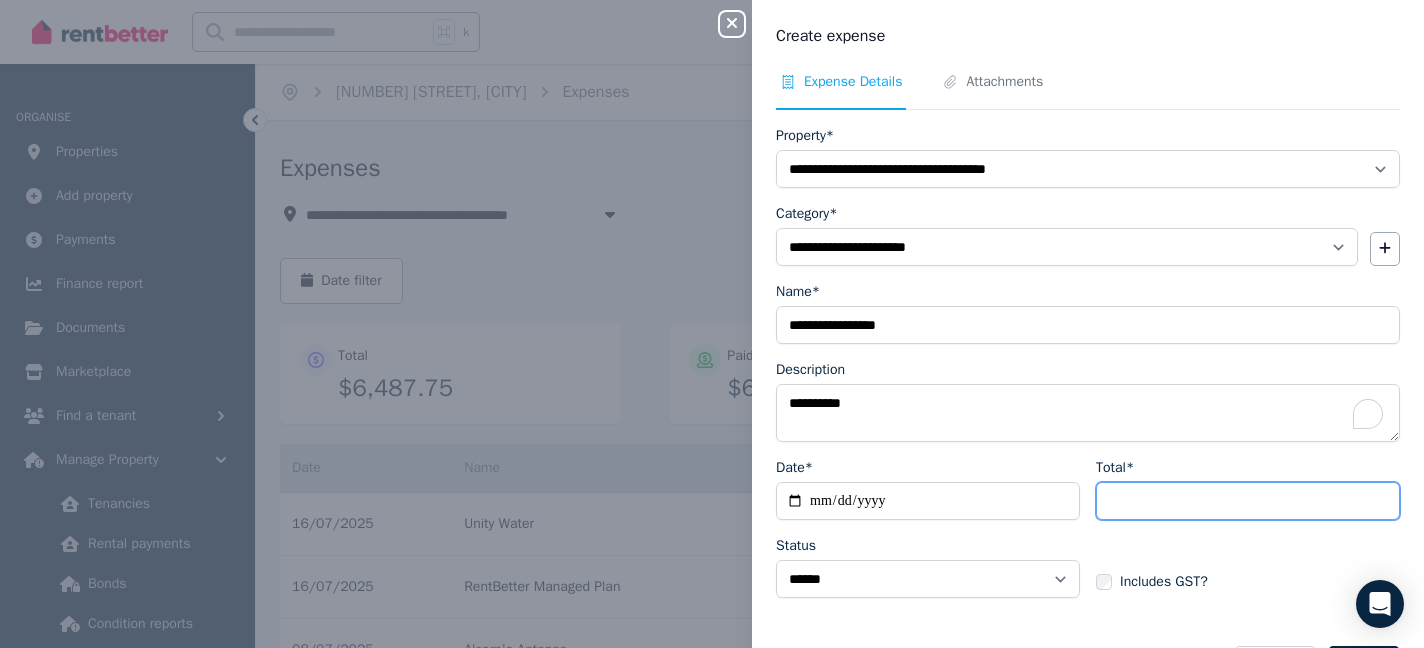 type on "***" 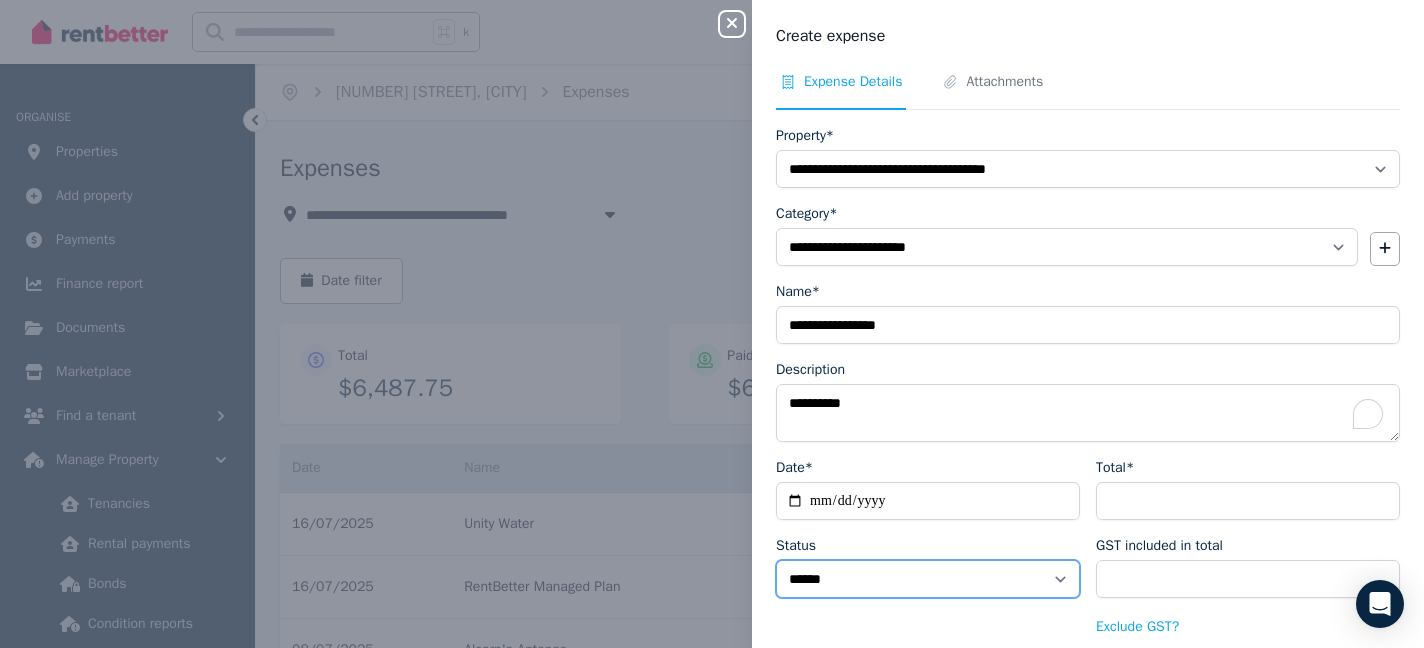 click on "****** ****" at bounding box center (928, 579) 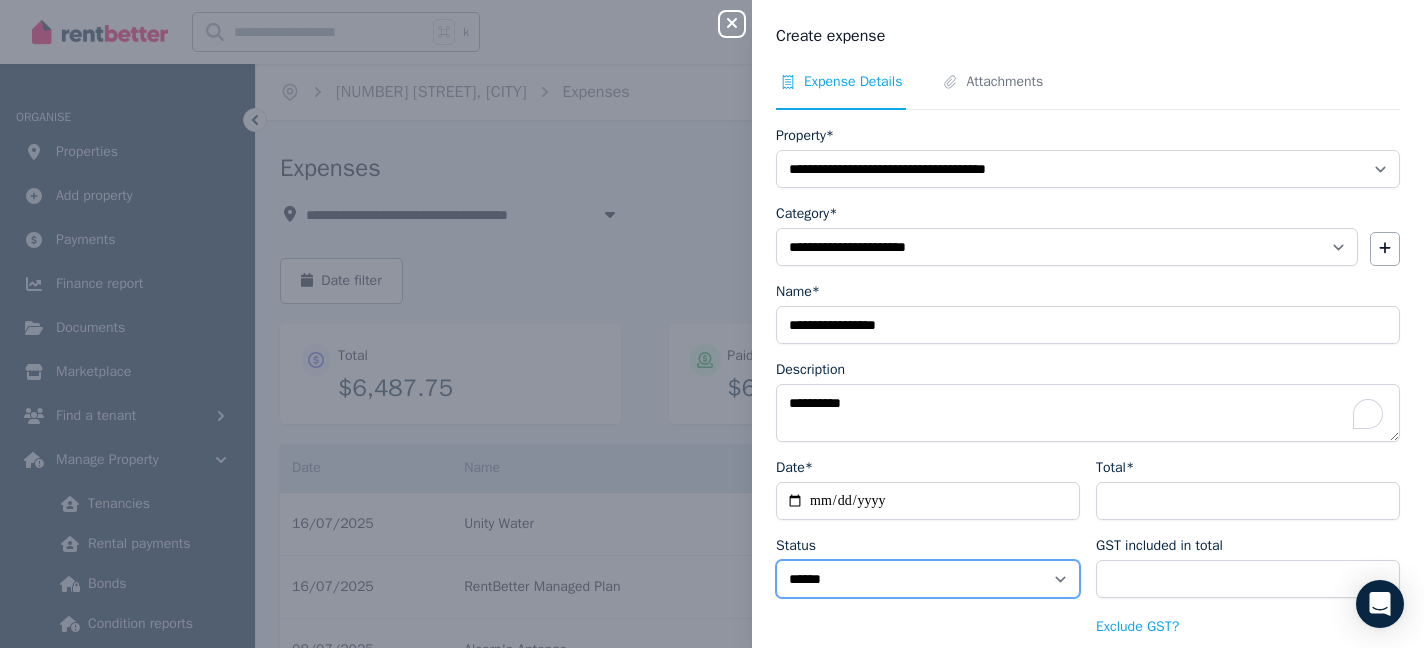 select on "**********" 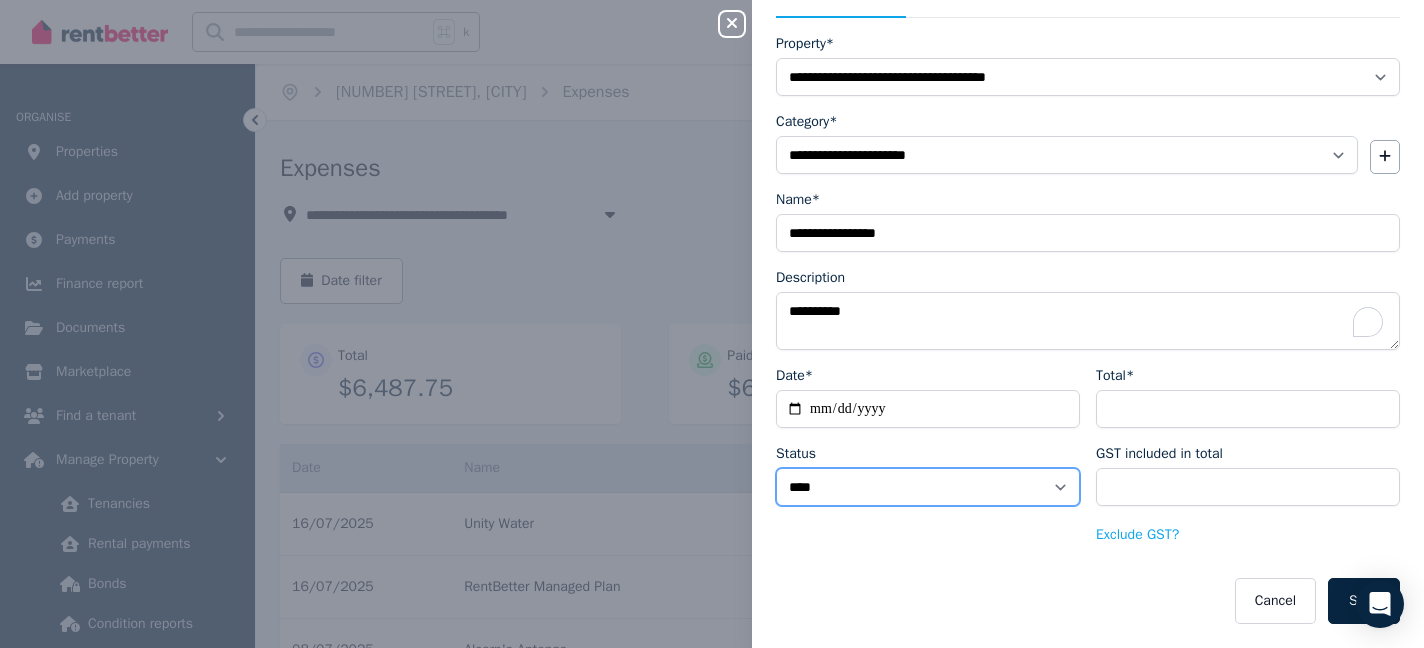 scroll, scrollTop: 0, scrollLeft: 0, axis: both 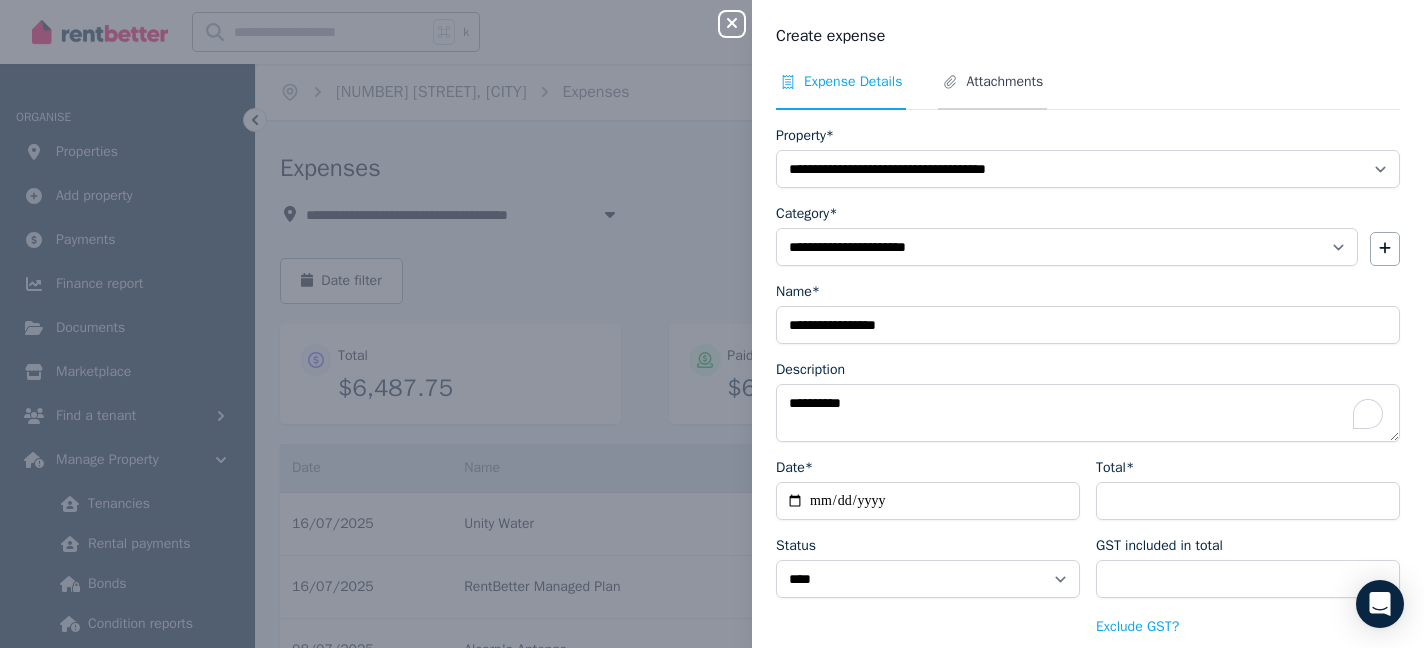 click on "Attachments" at bounding box center [1004, 82] 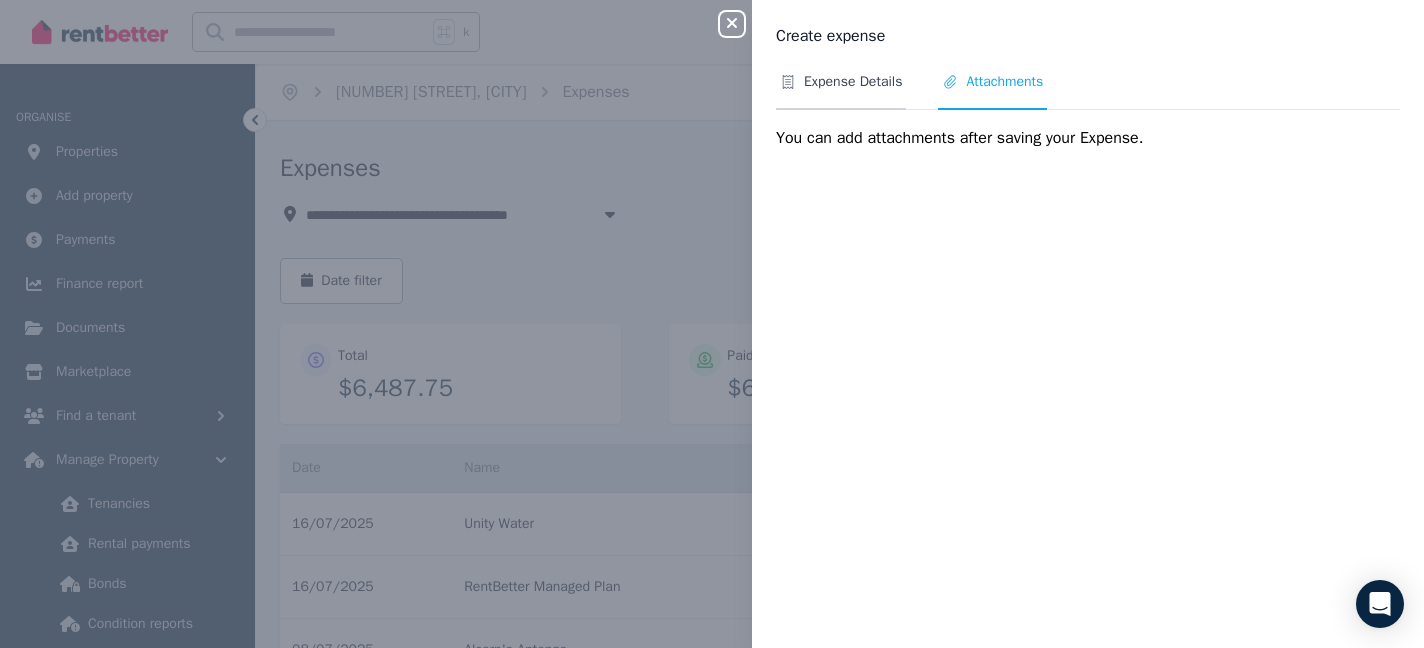 click on "Expense Details" at bounding box center [853, 82] 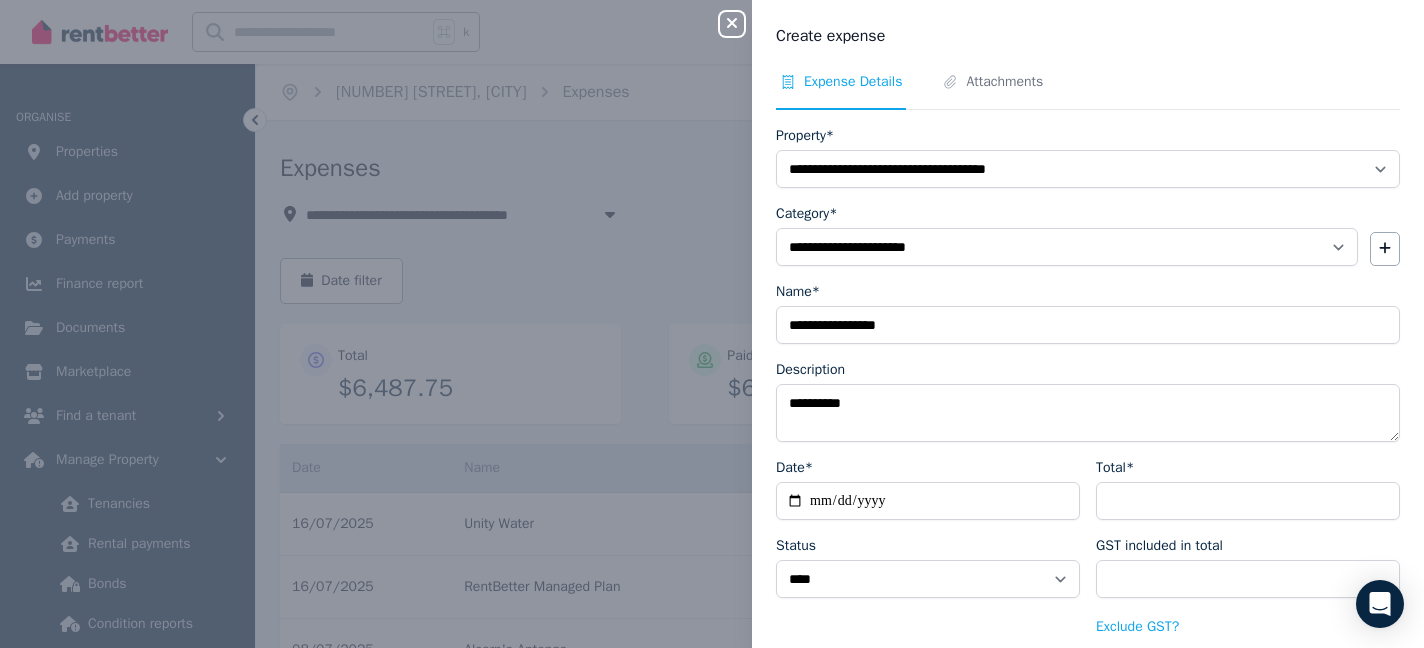 scroll, scrollTop: 92, scrollLeft: 0, axis: vertical 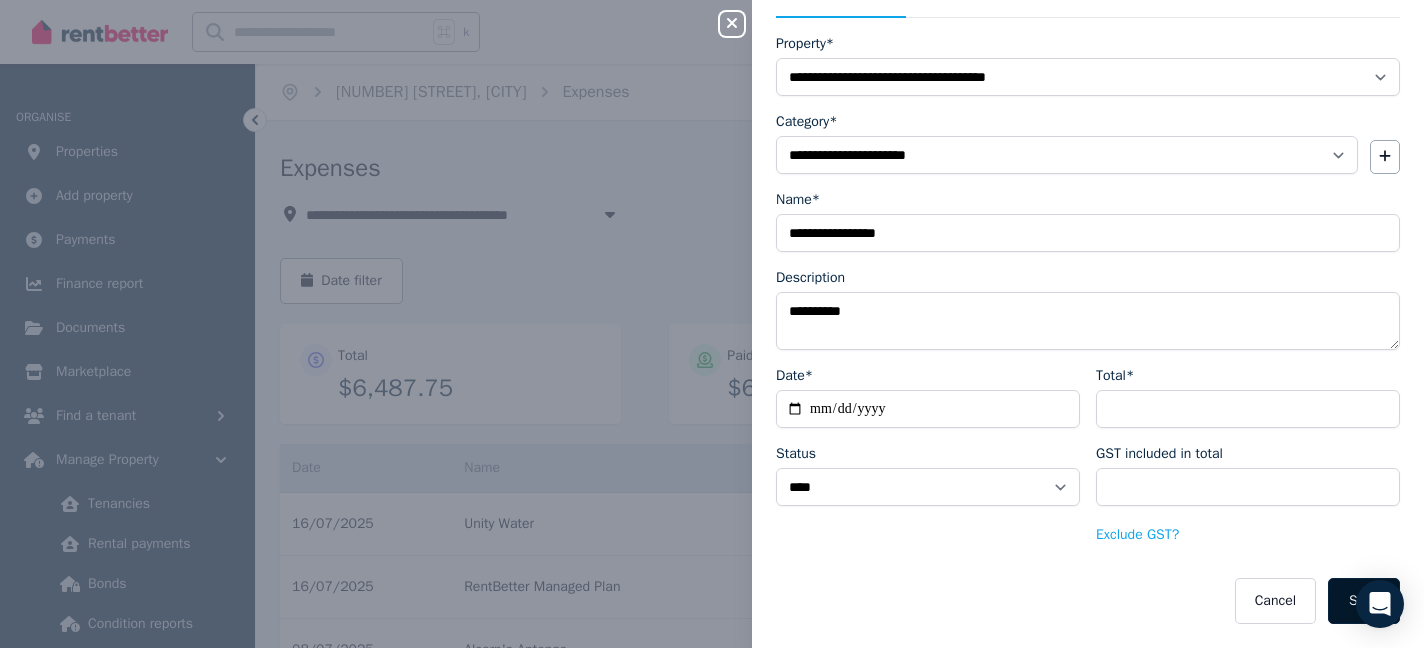 click on "Save" at bounding box center (1364, 601) 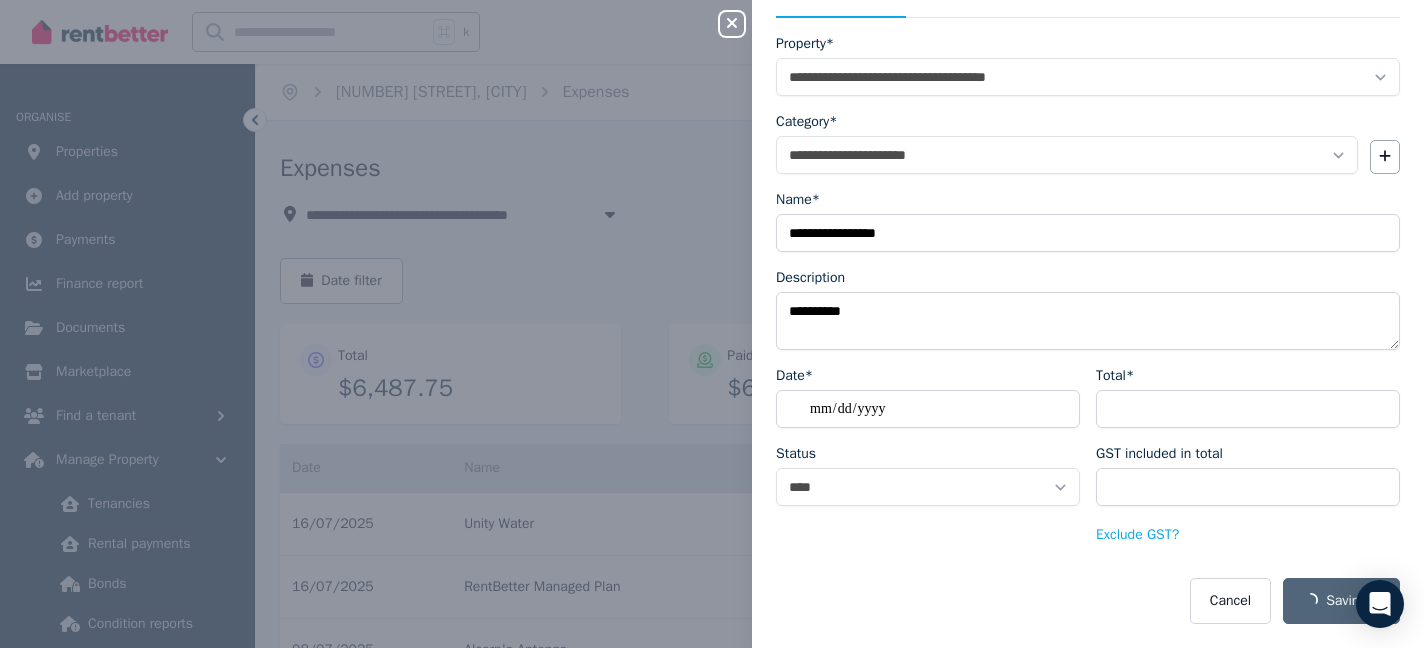 select on "**********" 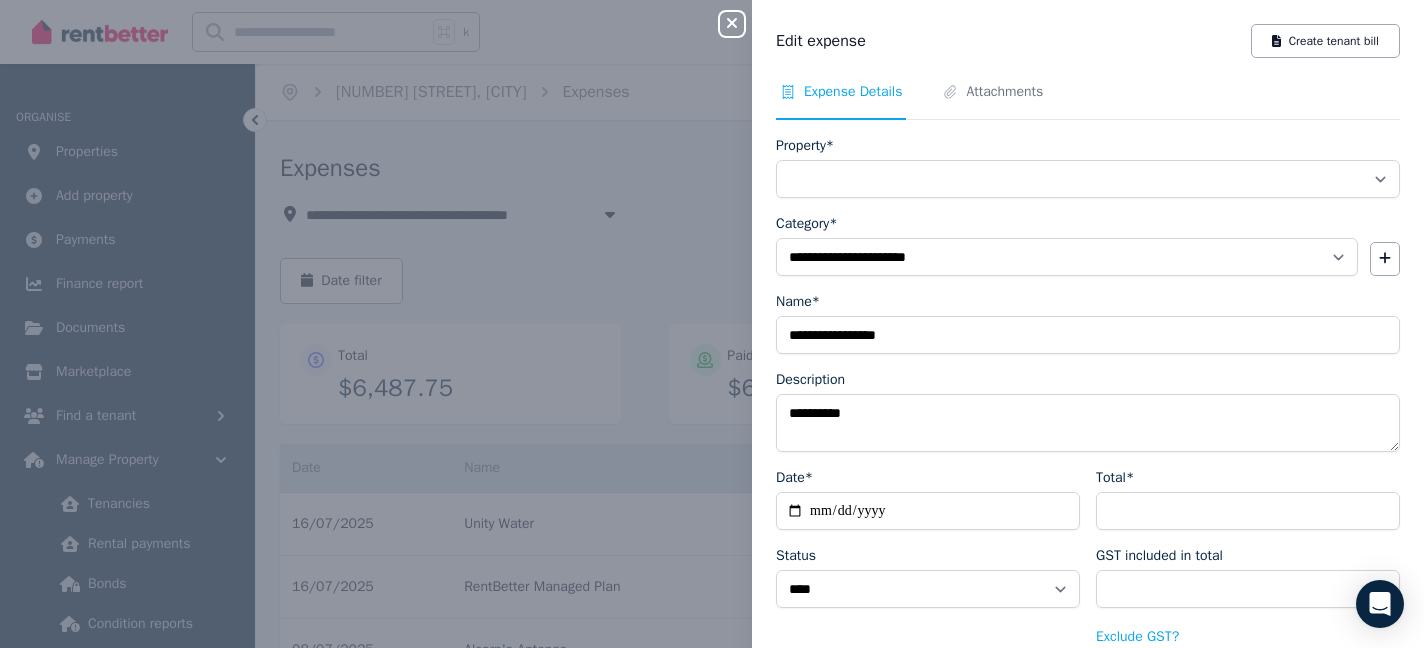 scroll, scrollTop: 0, scrollLeft: 0, axis: both 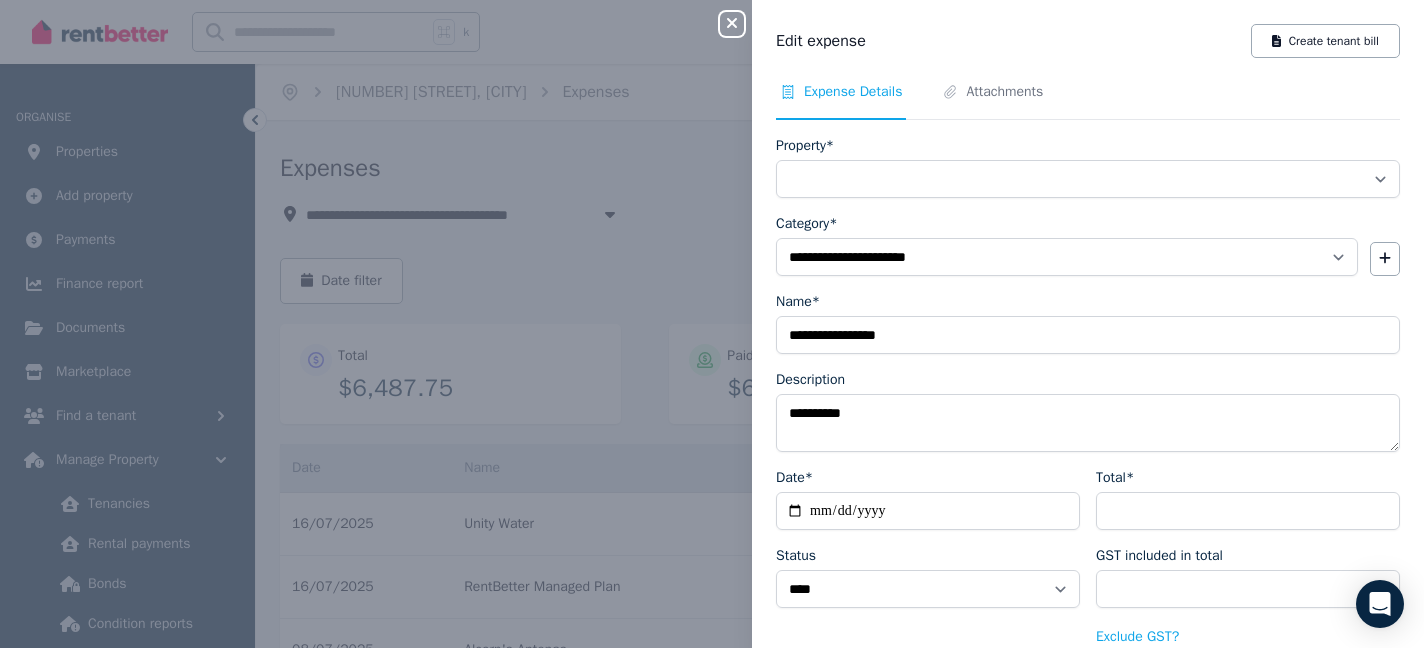 select on "**********" 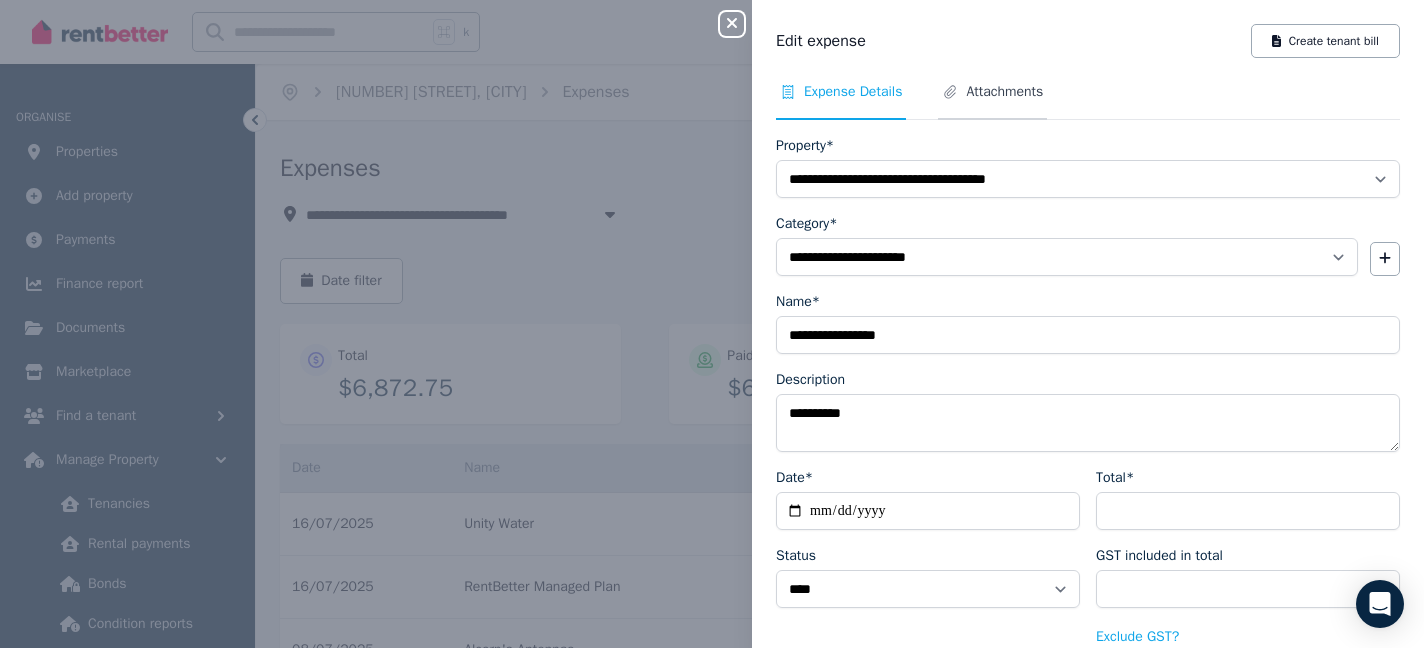 click on "Attachments" at bounding box center (1004, 92) 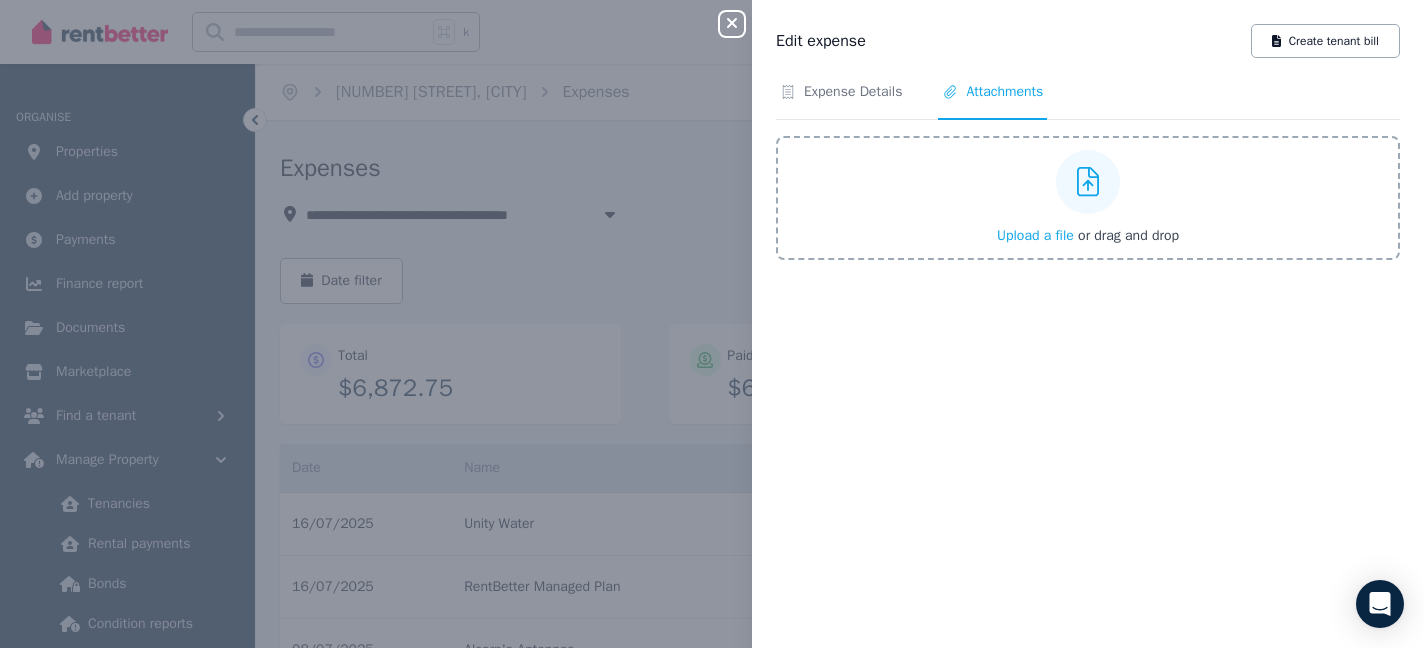 click on "Upload a file" at bounding box center (1035, 235) 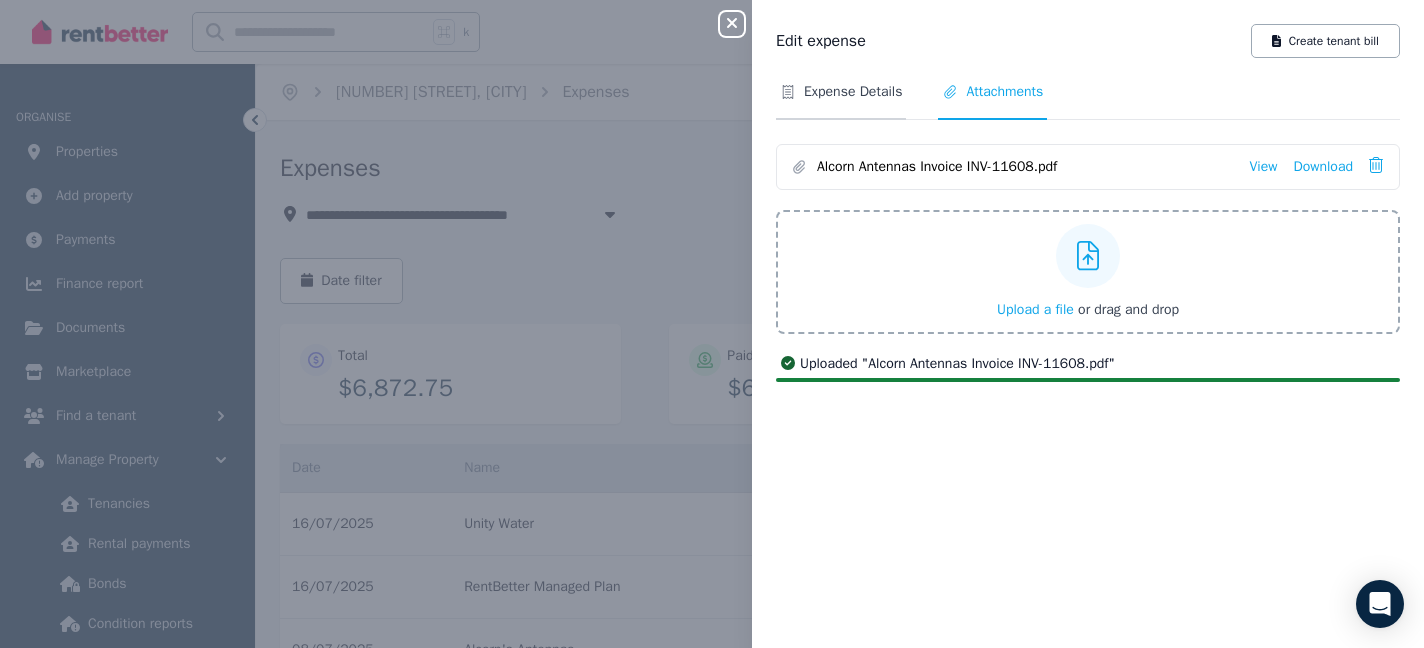 click on "Expense Details" at bounding box center (853, 92) 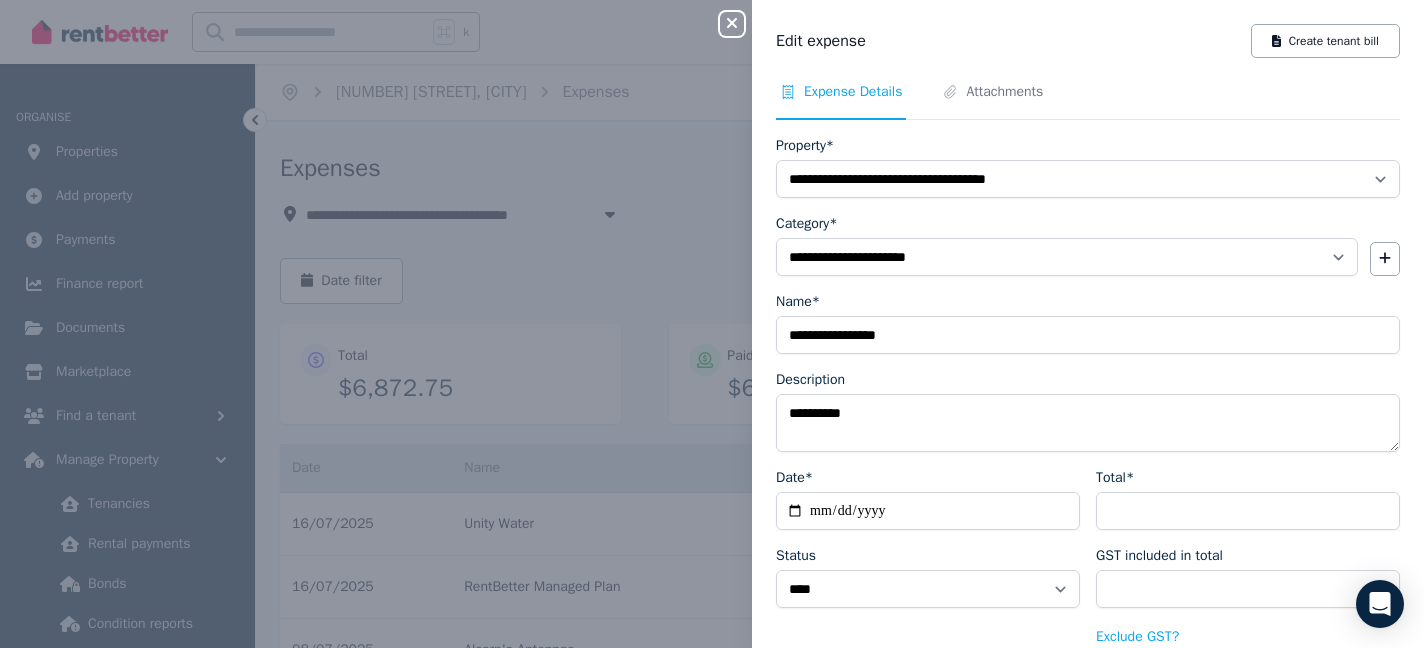 scroll, scrollTop: 102, scrollLeft: 0, axis: vertical 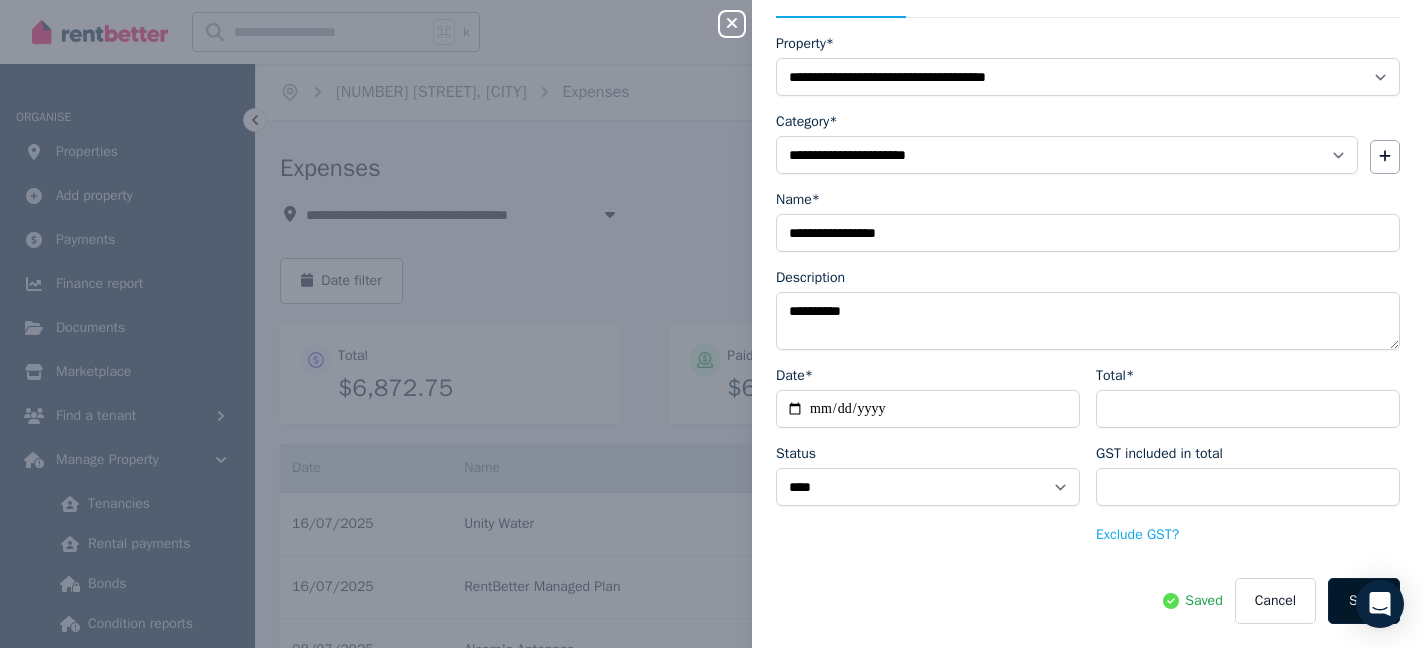 click on "Save" at bounding box center [1364, 601] 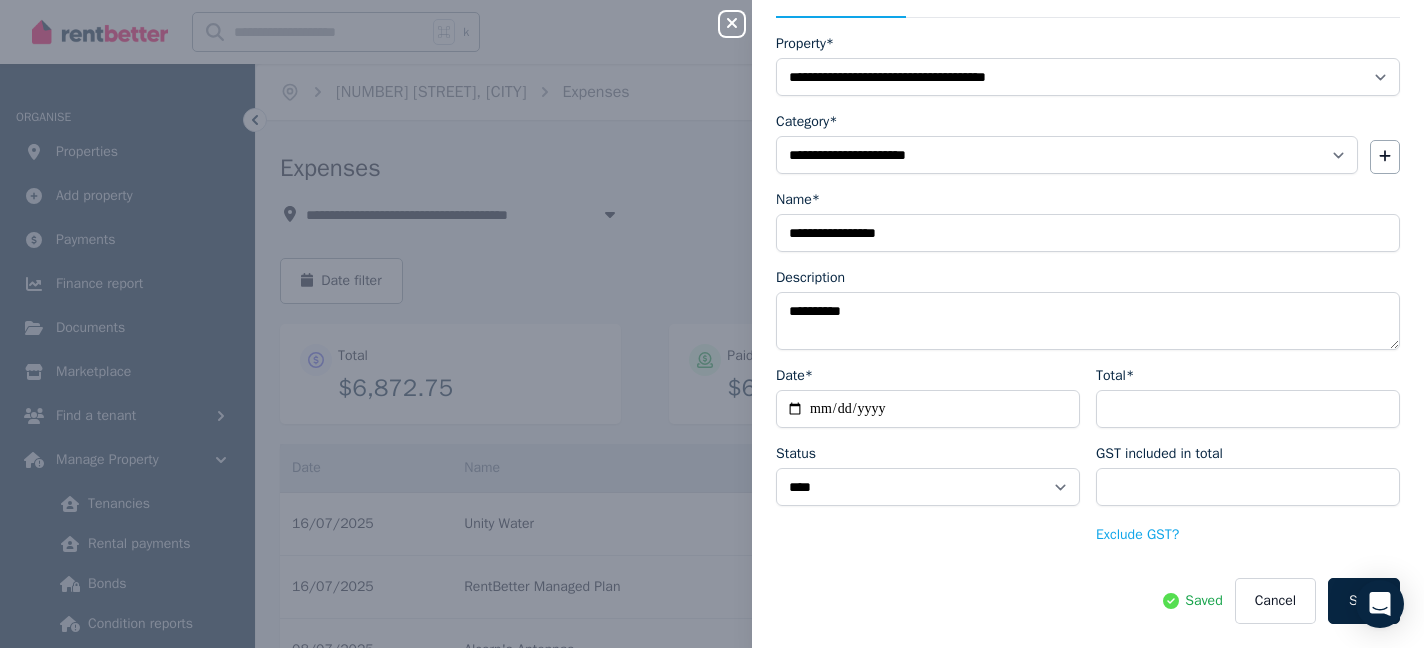 click 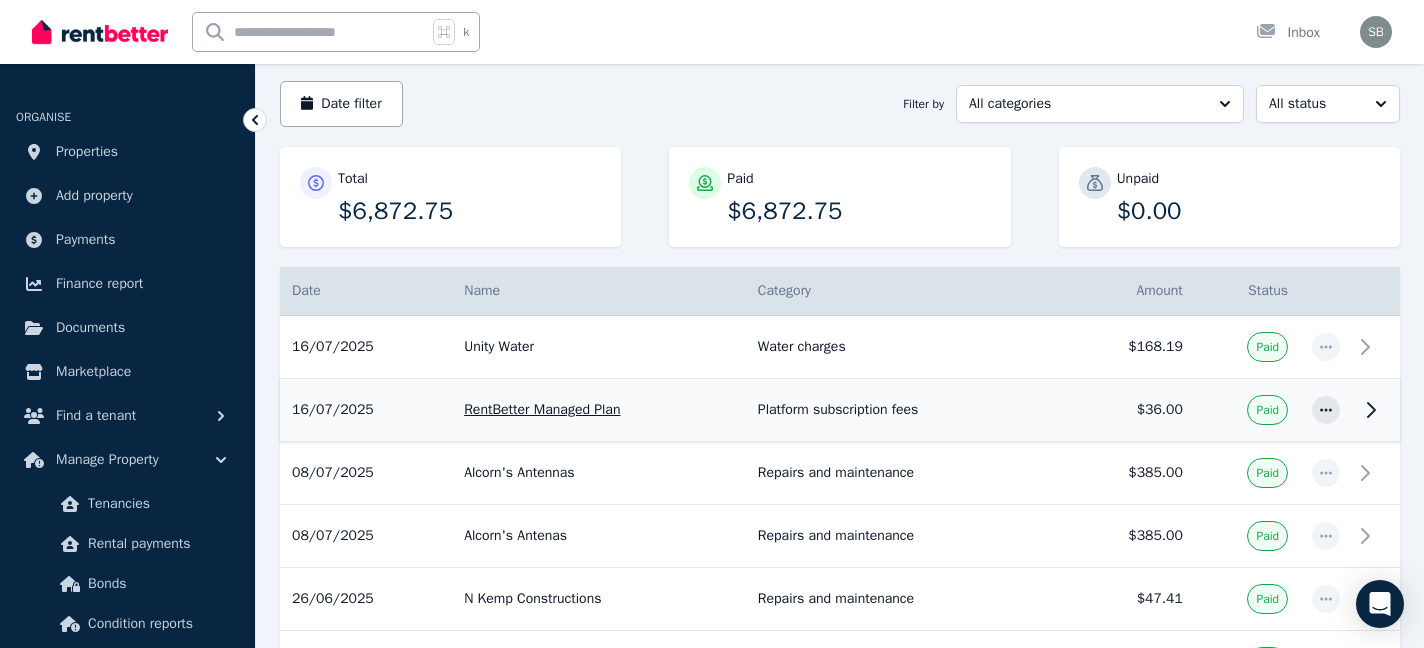 scroll, scrollTop: 249, scrollLeft: 0, axis: vertical 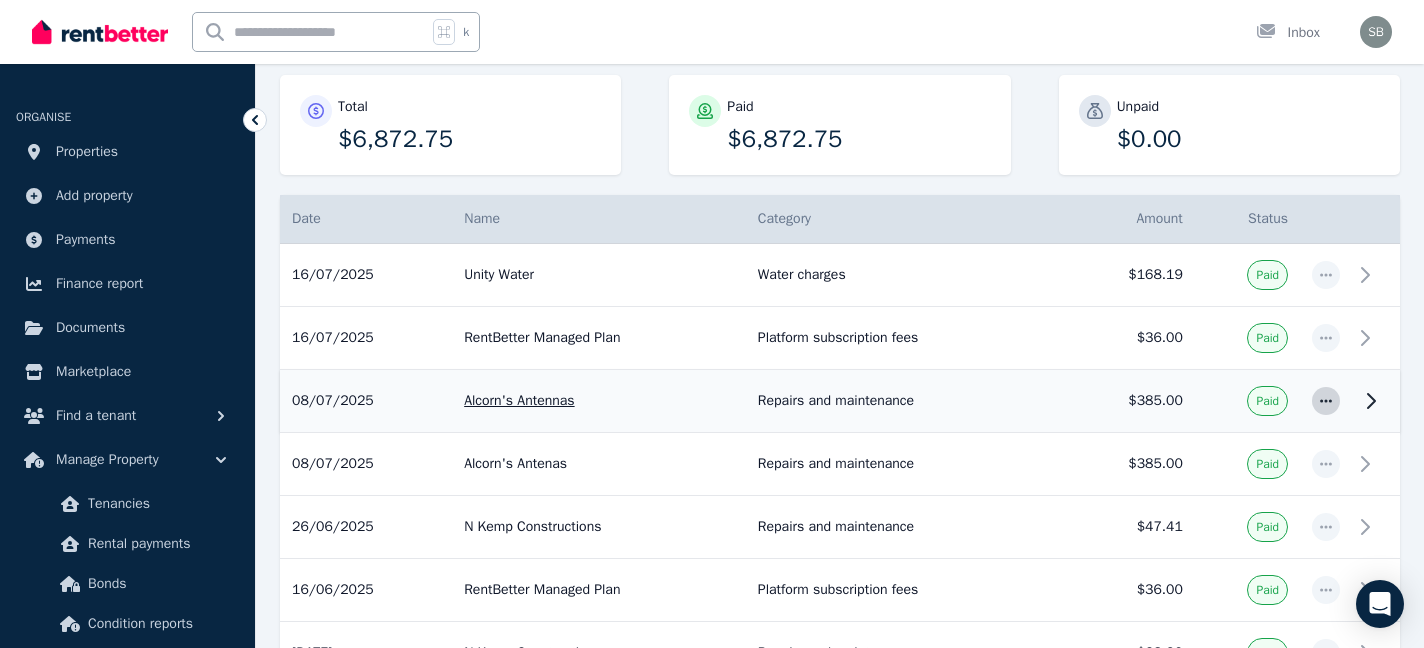 click 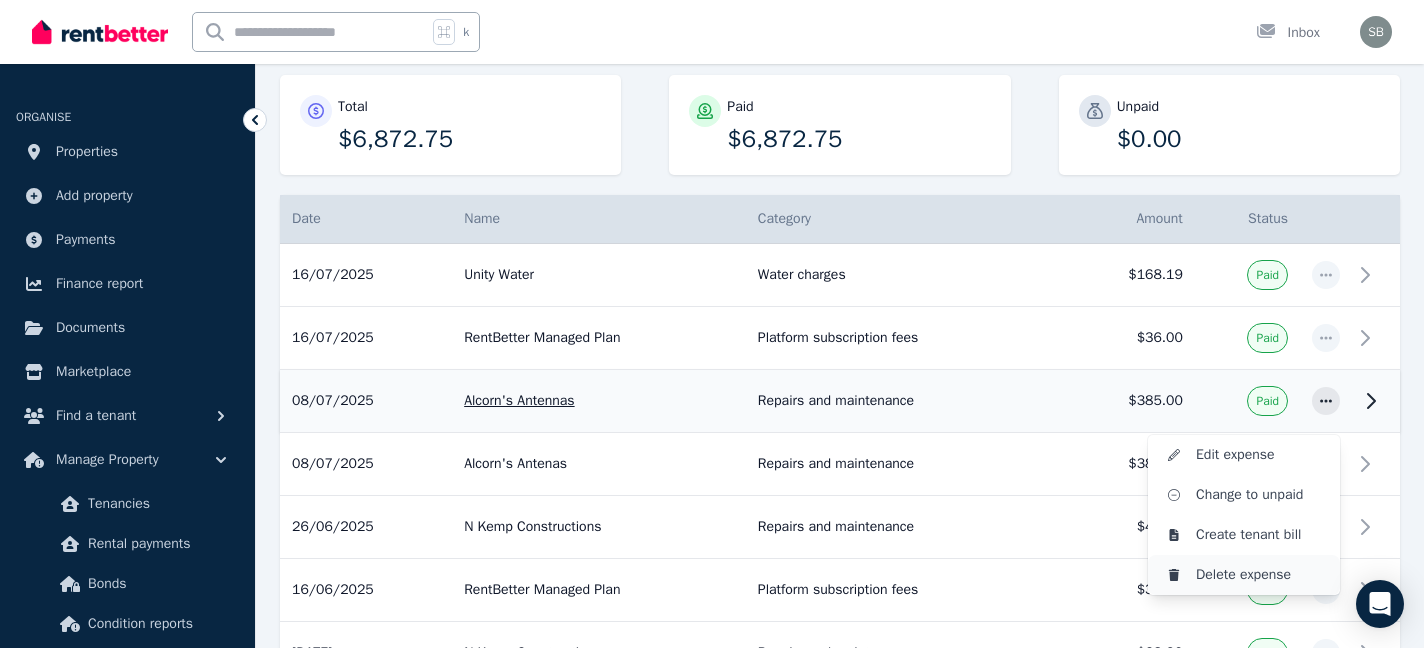 click on "Delete expense" at bounding box center [1260, 575] 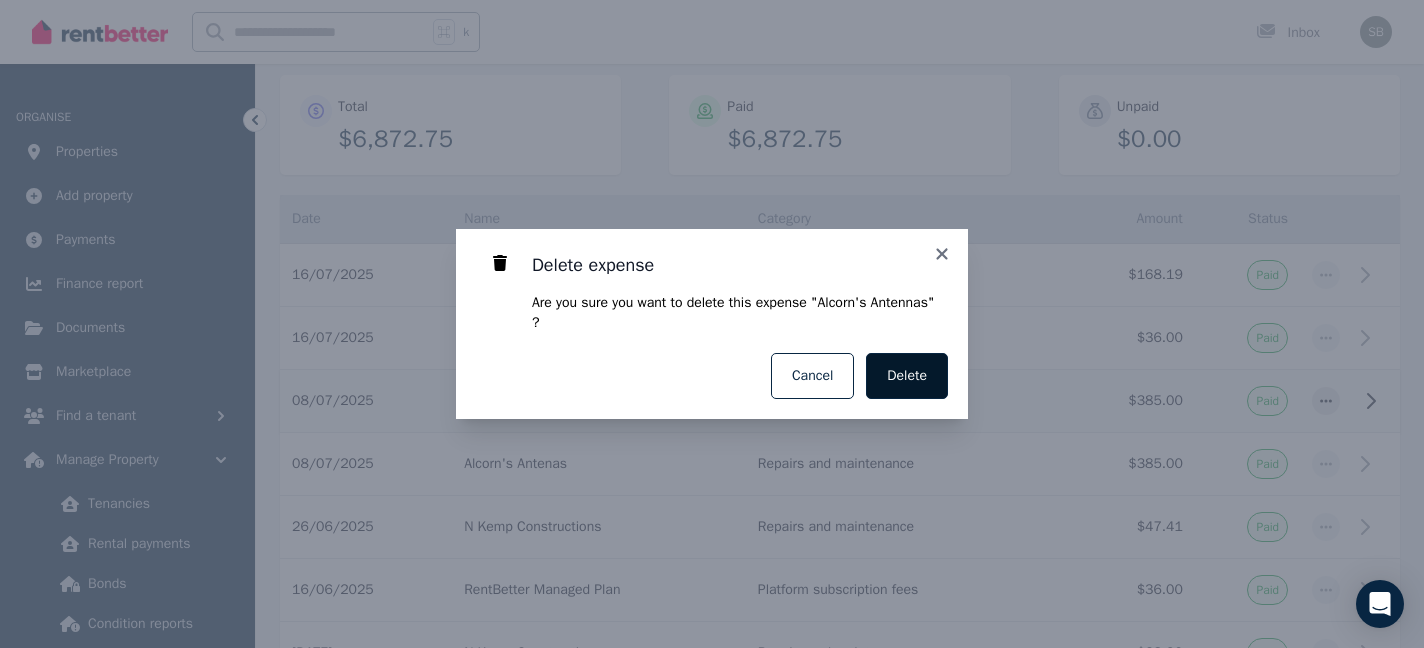 click on "Delete" at bounding box center (907, 376) 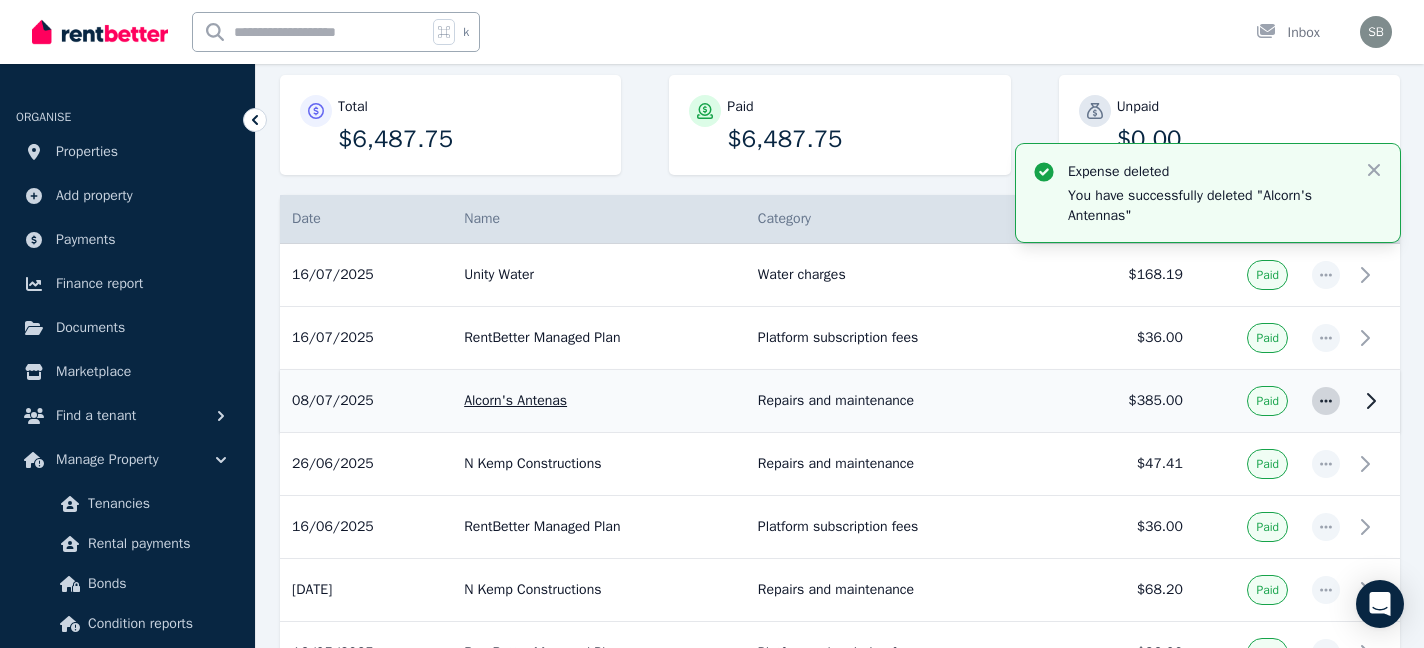 click 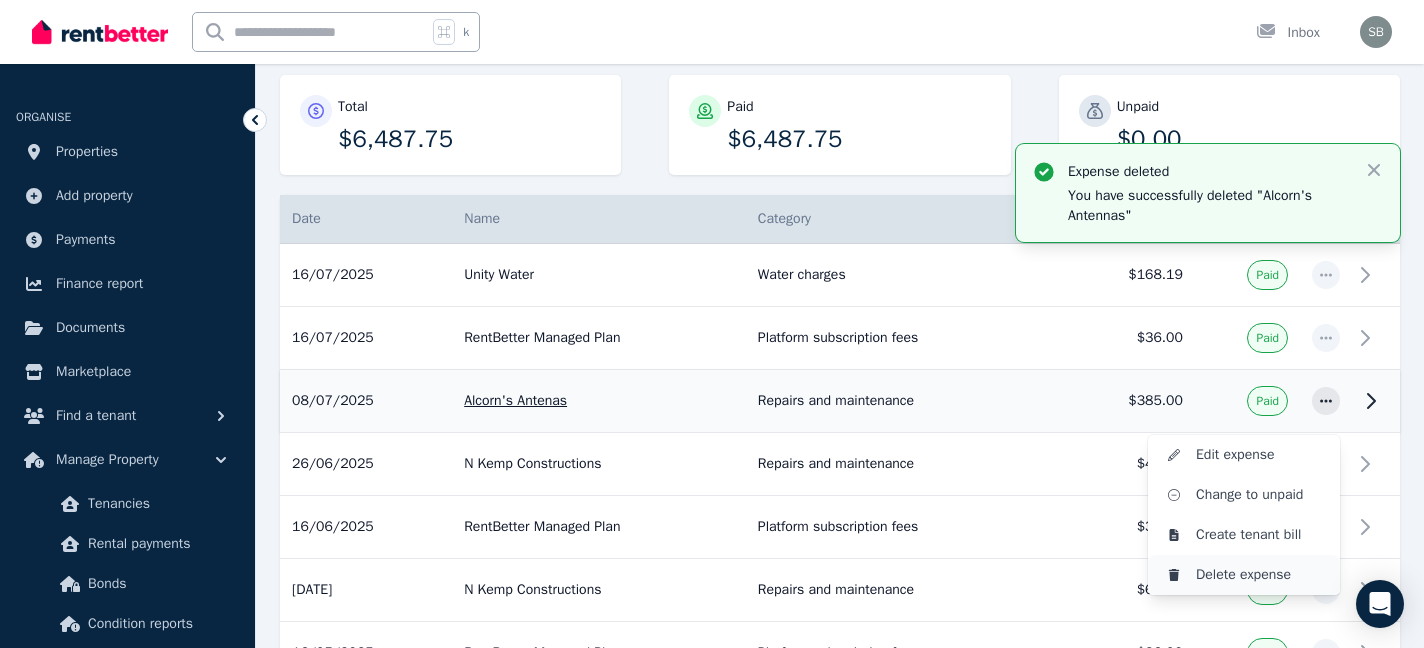click on "Delete expense" at bounding box center (1260, 575) 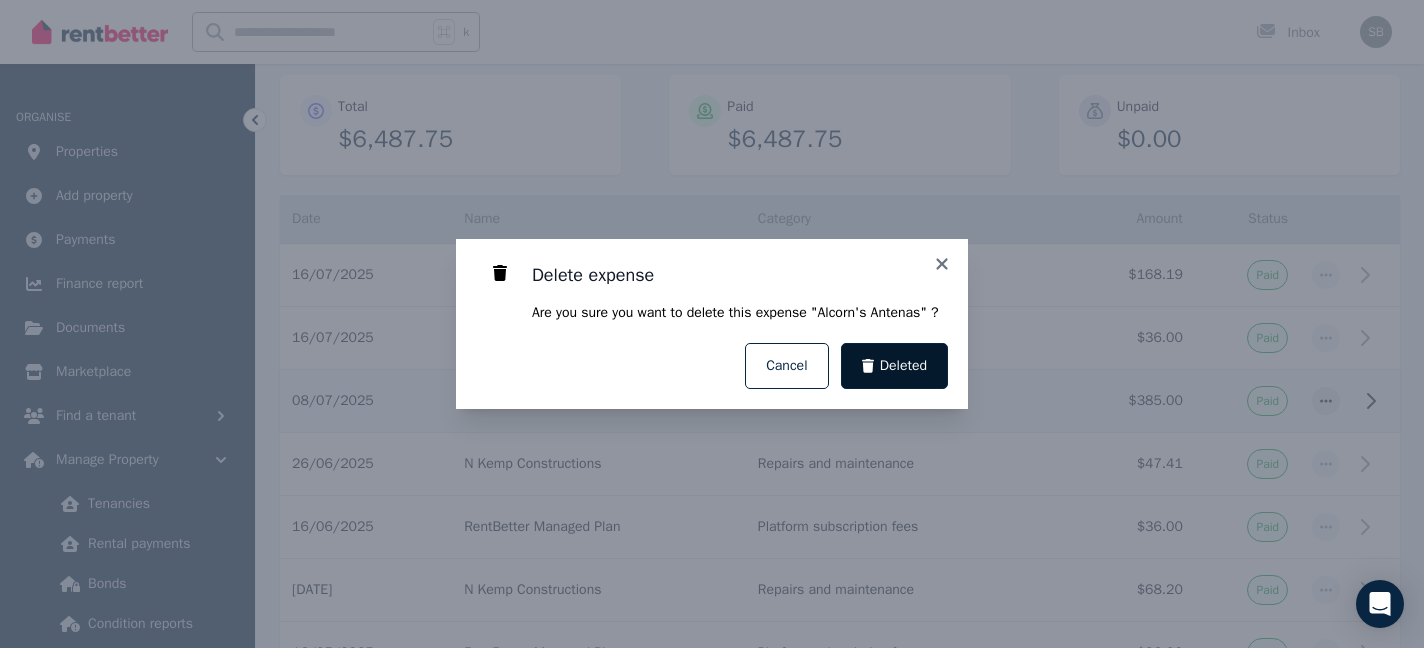 click on "Deleted" at bounding box center (903, 366) 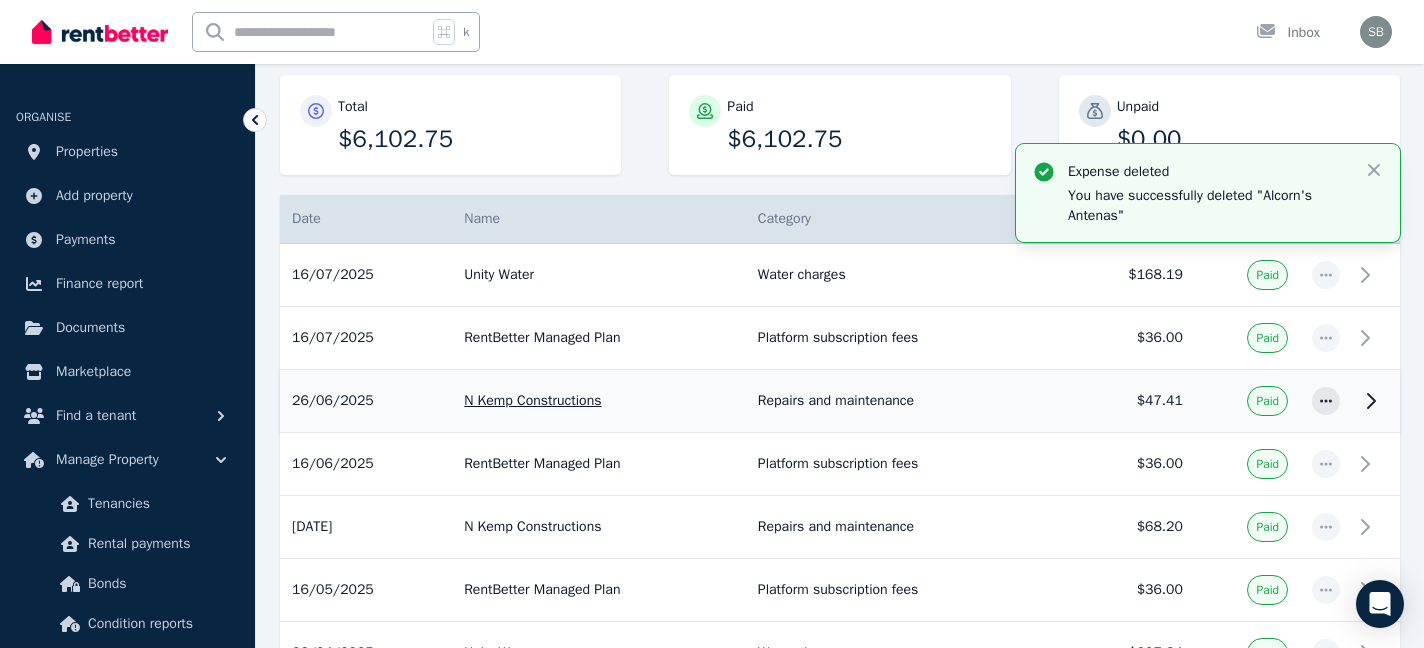 click on "N Kemp Constructions" at bounding box center [599, 401] 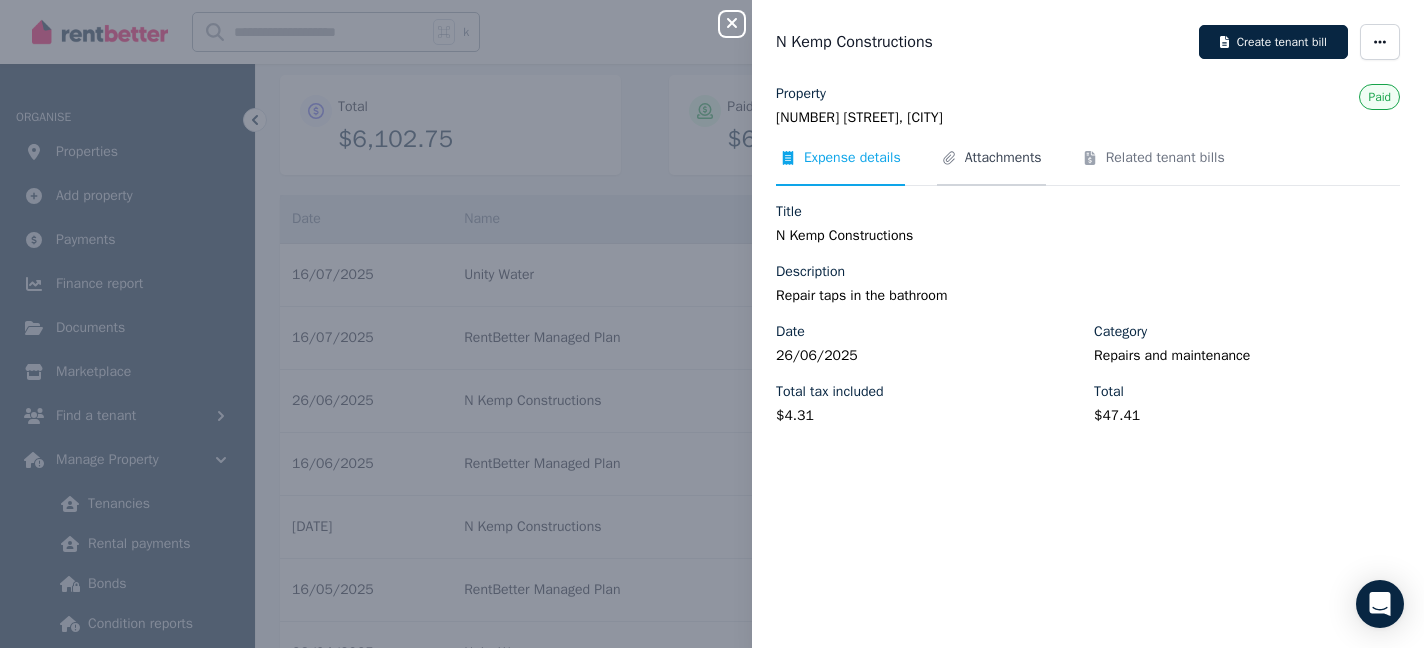 click on "Attachments" at bounding box center [1003, 158] 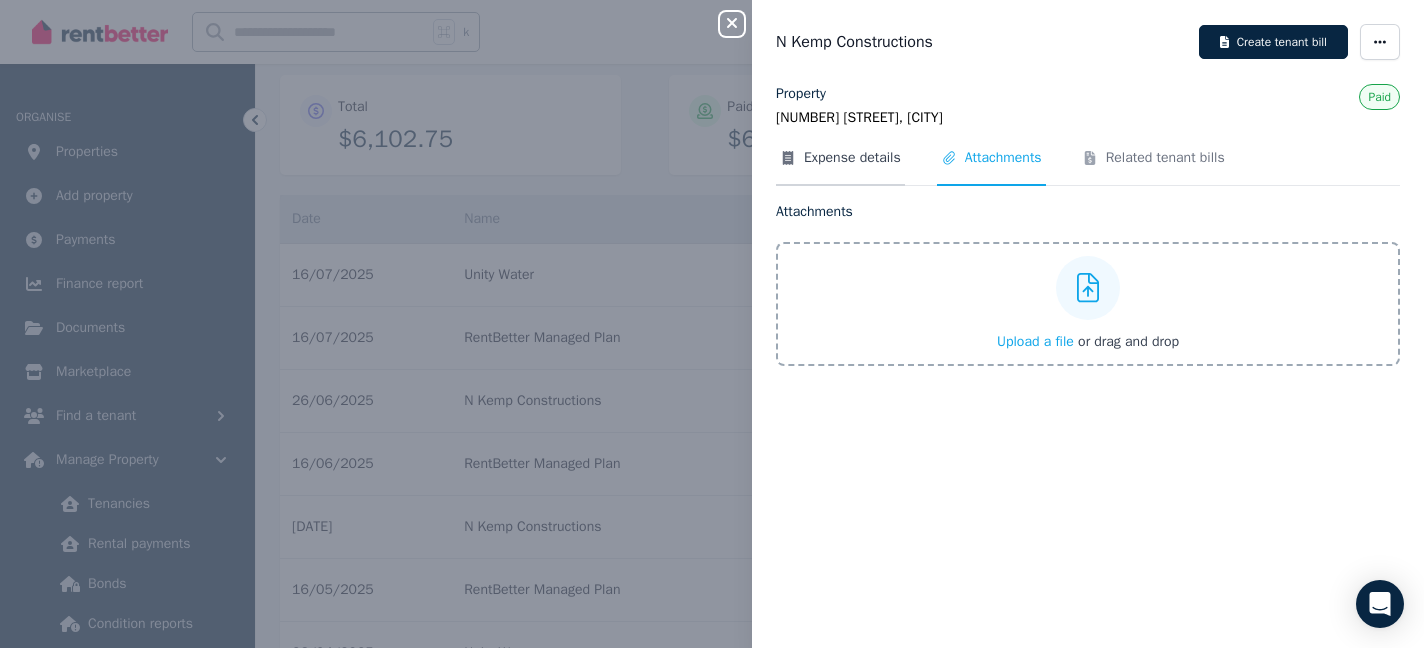 click on "Expense details" at bounding box center (852, 158) 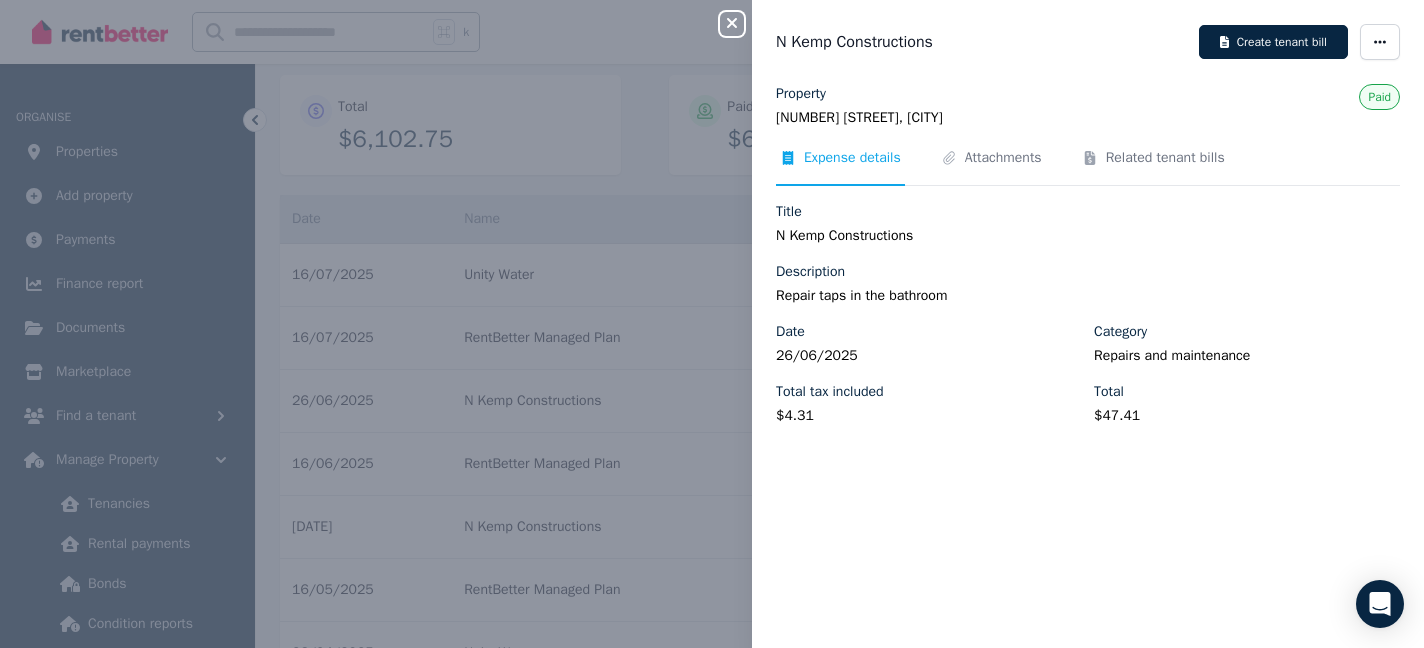 click 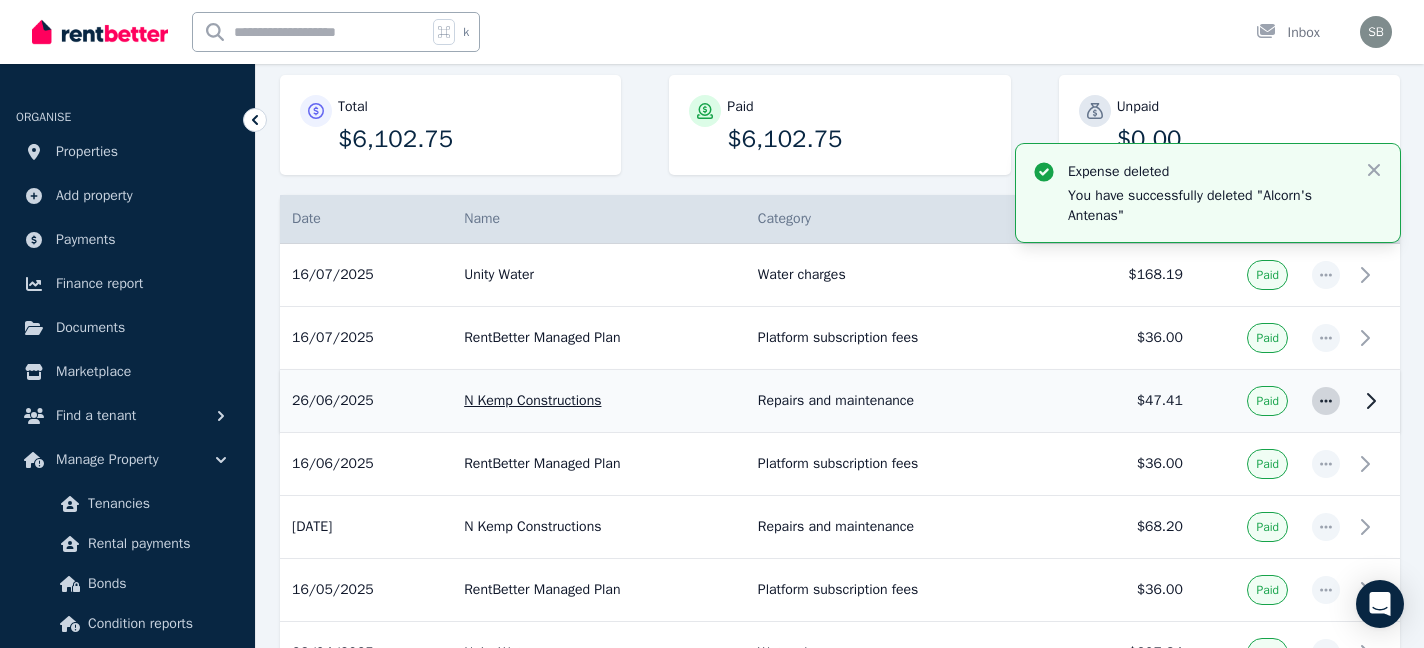 click 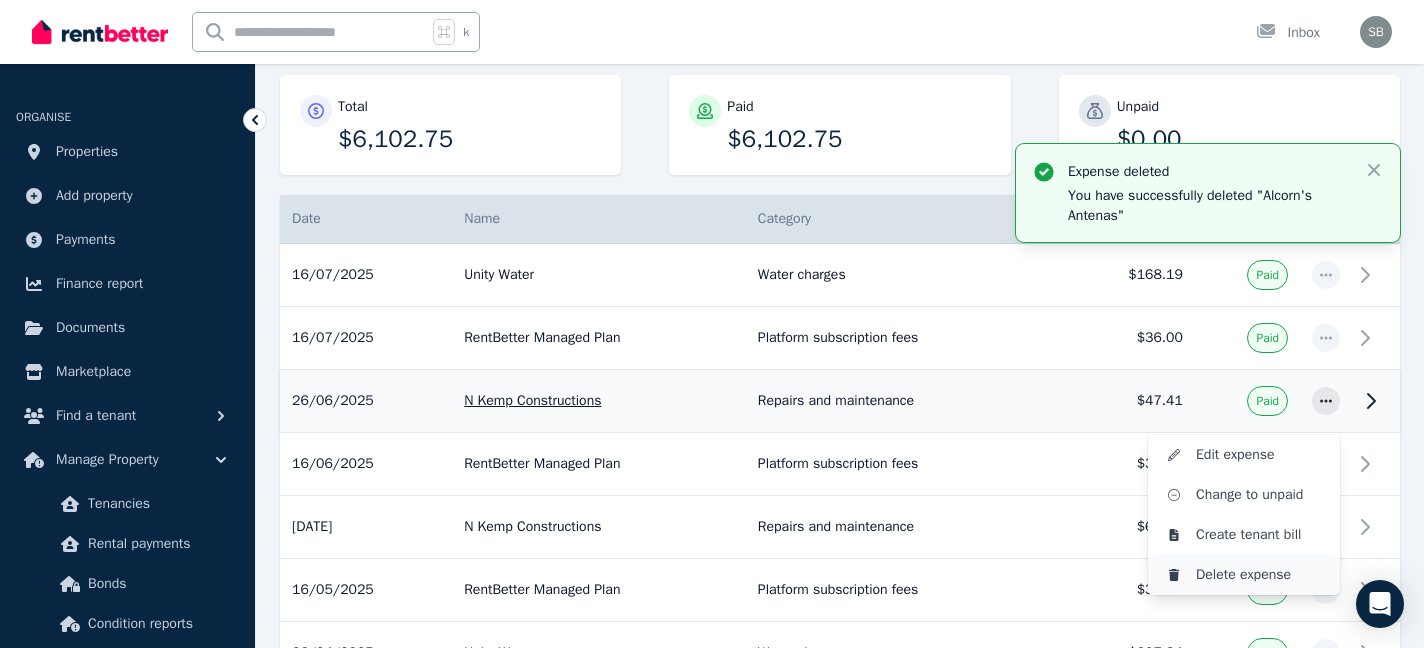 click on "Delete expense" at bounding box center [1260, 575] 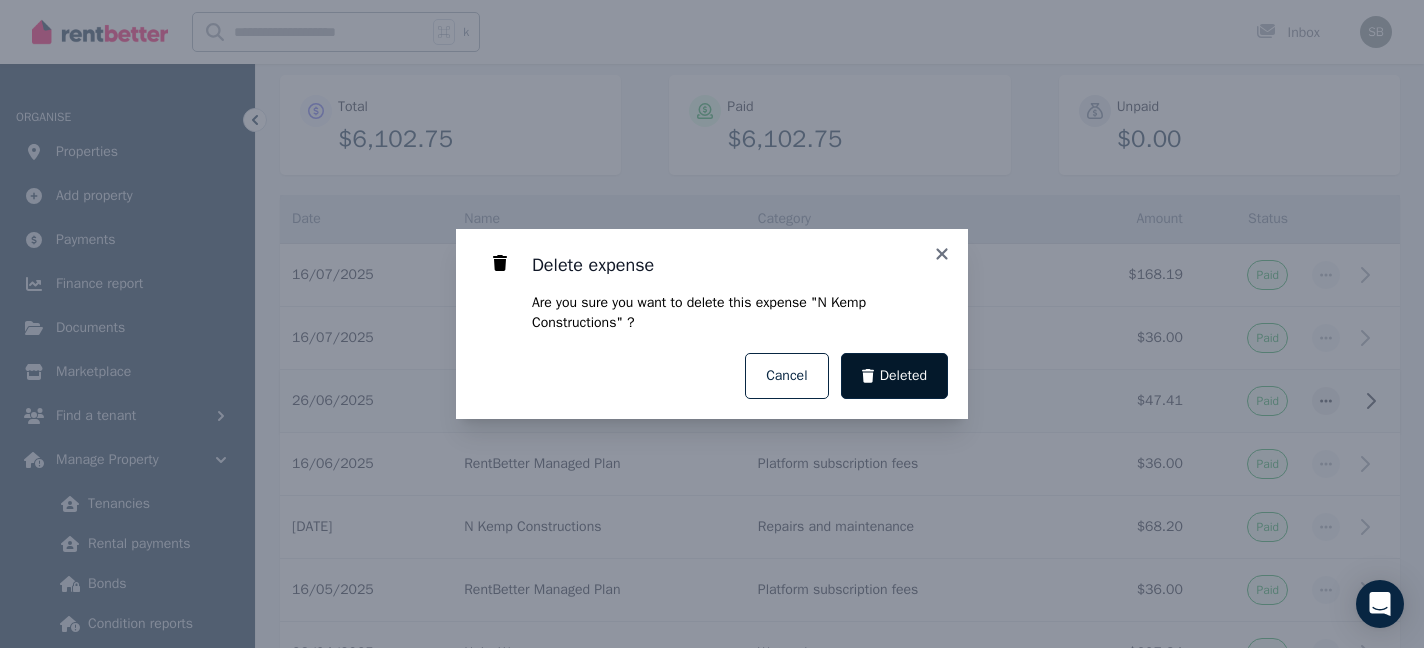 click on "Deleted" at bounding box center [903, 376] 